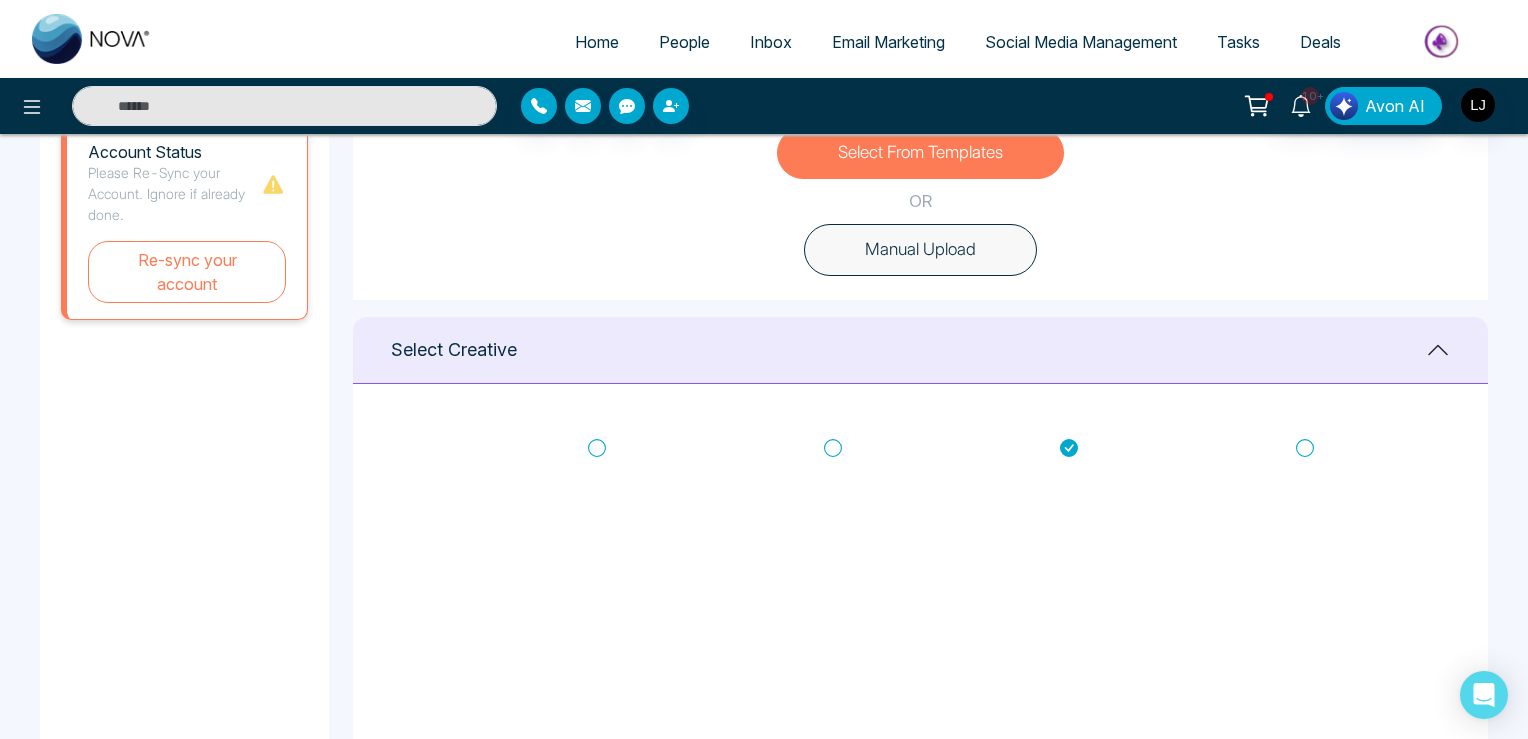 scroll, scrollTop: 620, scrollLeft: 0, axis: vertical 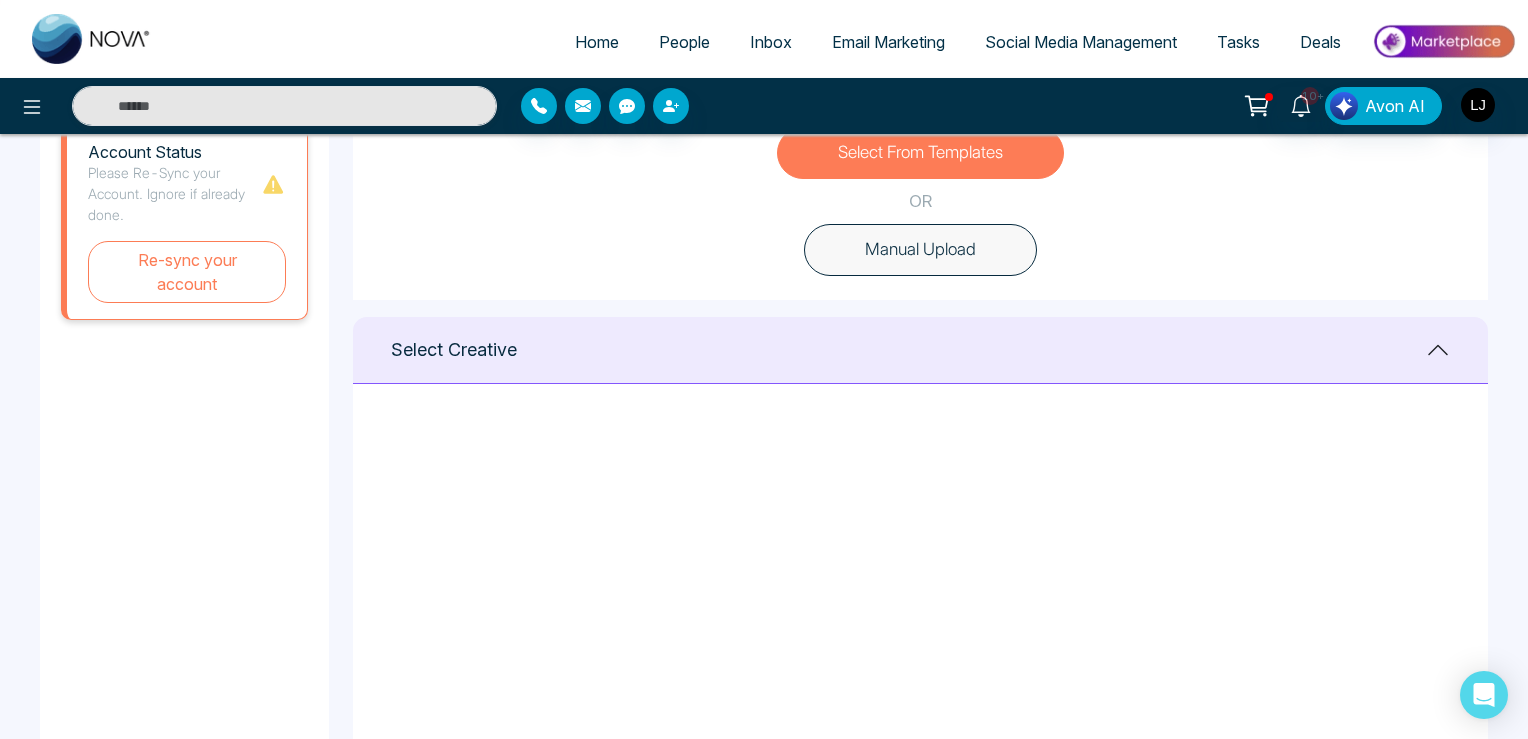 click on "Home People Inbox Email Marketing Social Media Management Tasks Deals" at bounding box center [844, 43] 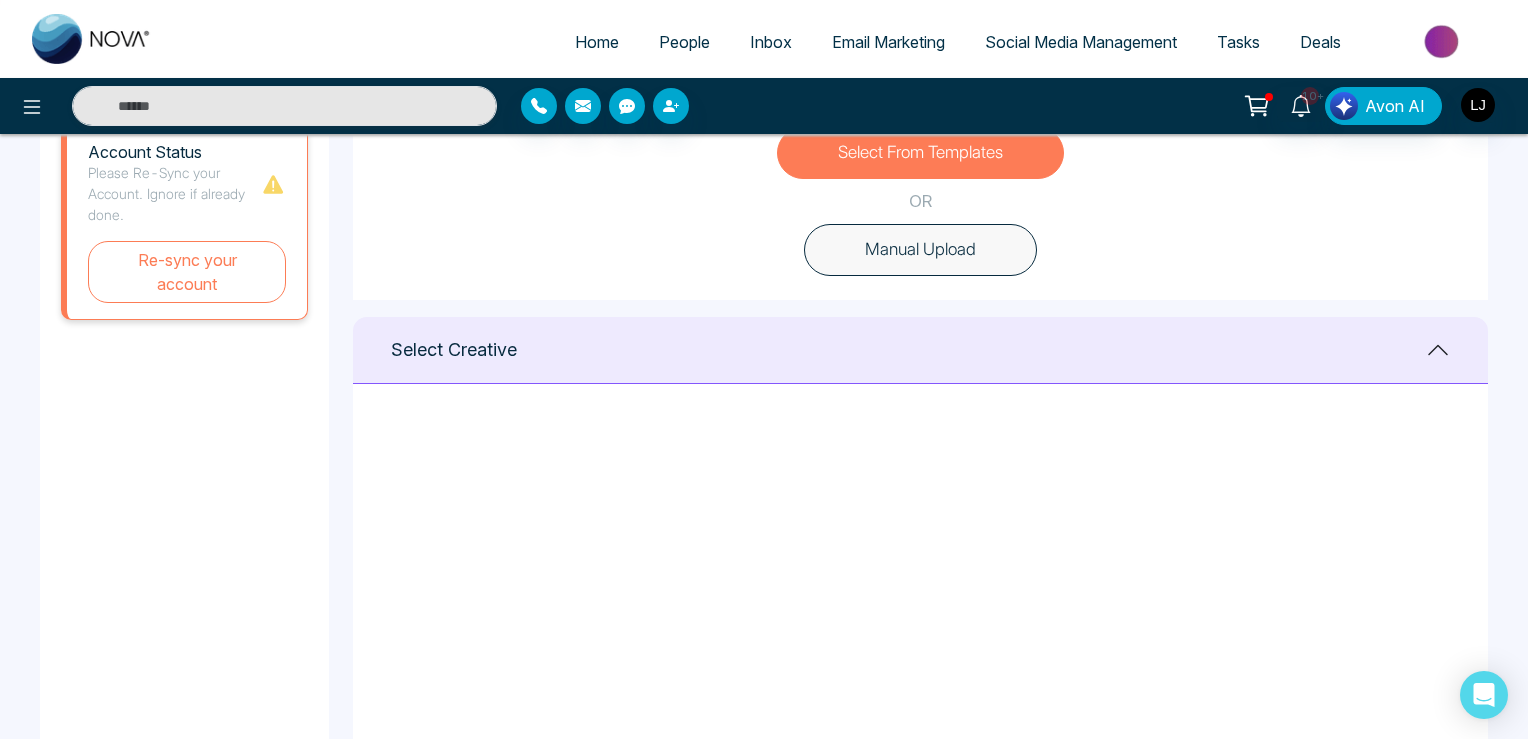 click on "Social Media Management" at bounding box center [1081, 42] 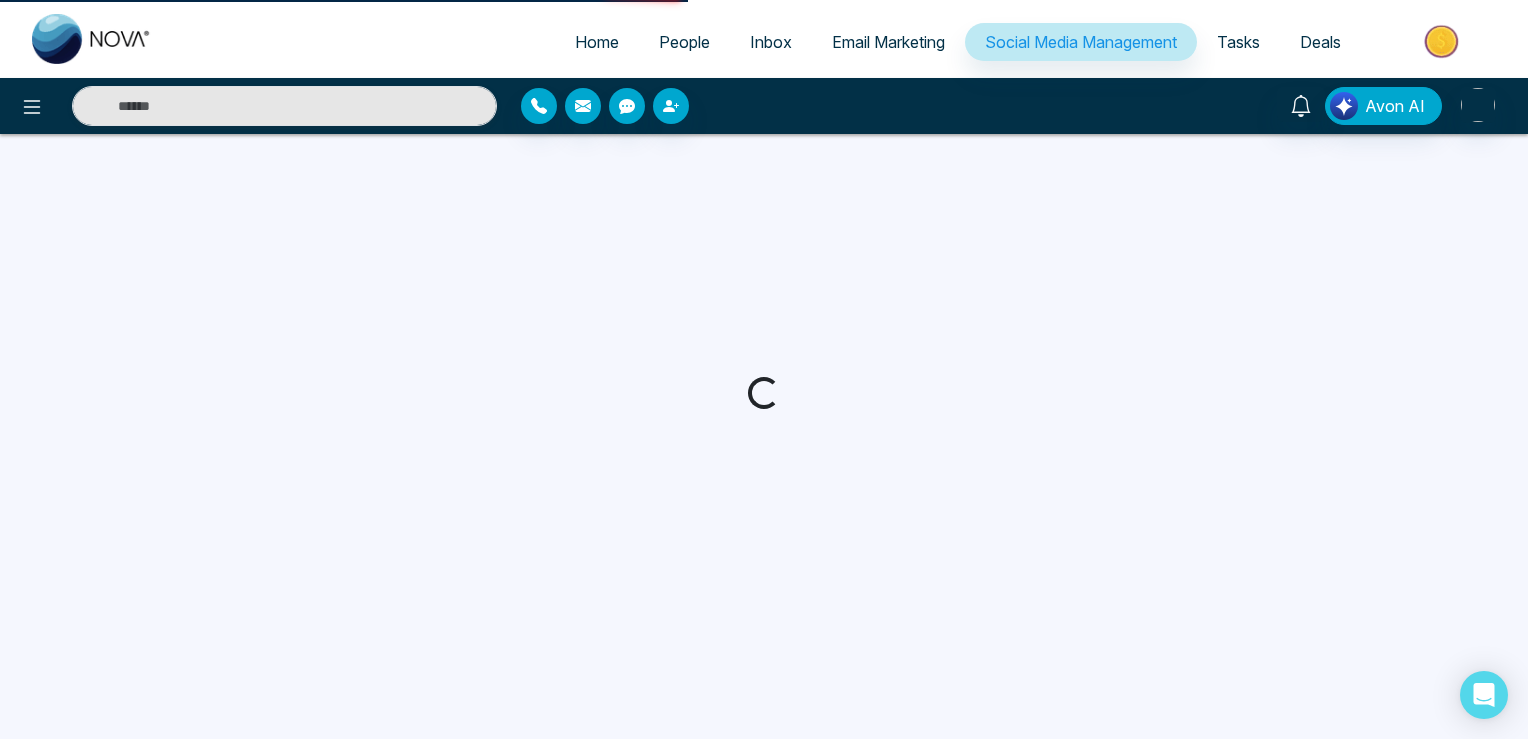 scroll, scrollTop: 0, scrollLeft: 0, axis: both 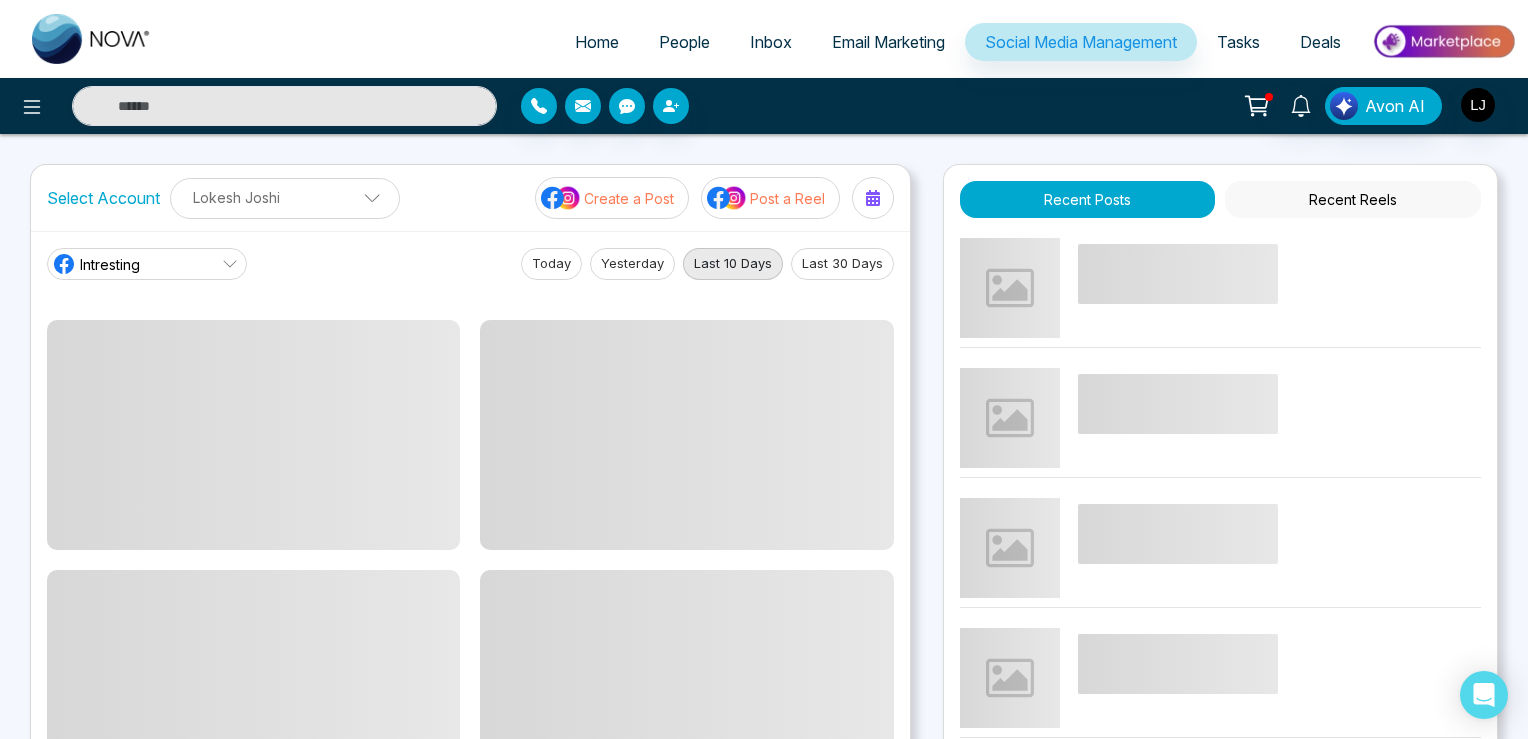 click on "Post a Reel" at bounding box center (787, 198) 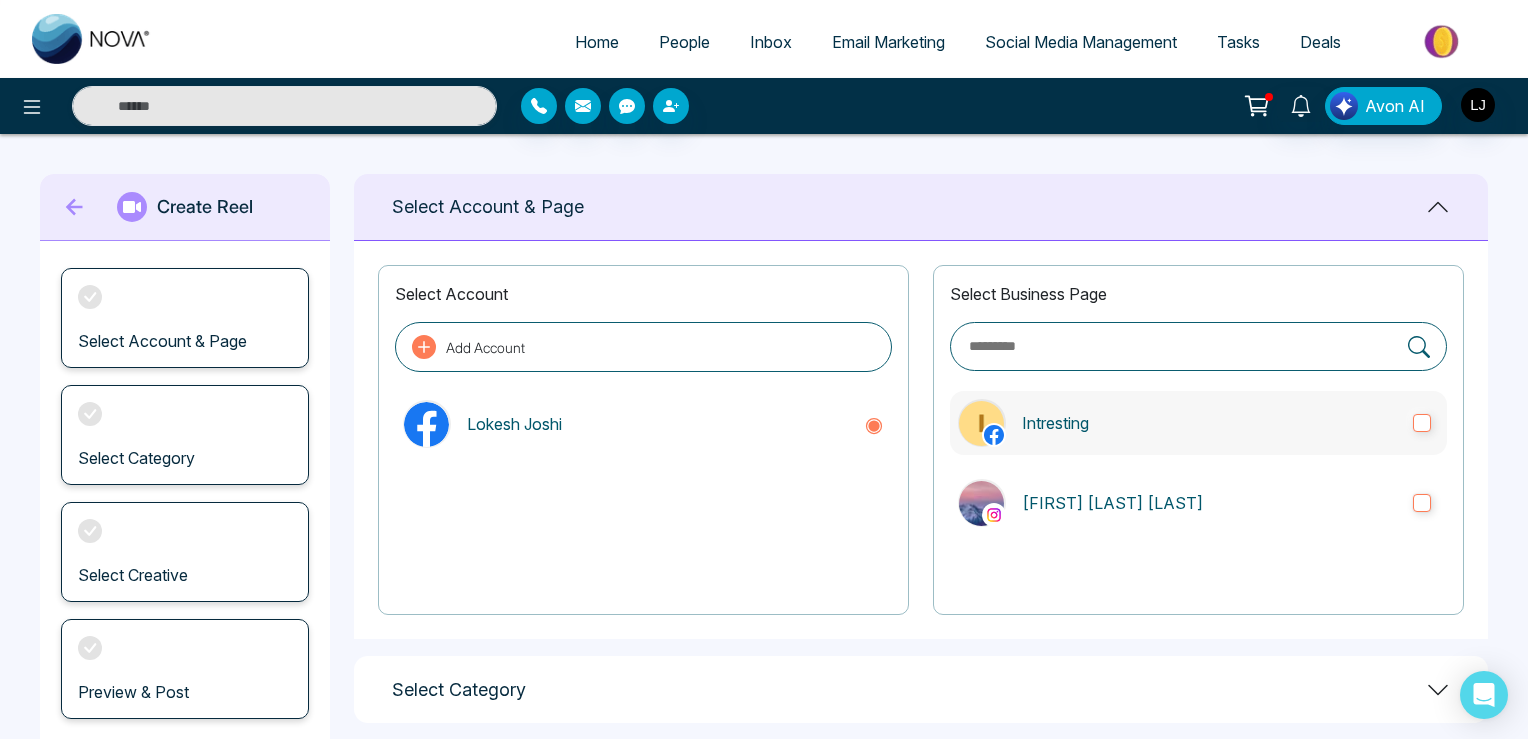 click on "Intresting" at bounding box center (1198, 423) 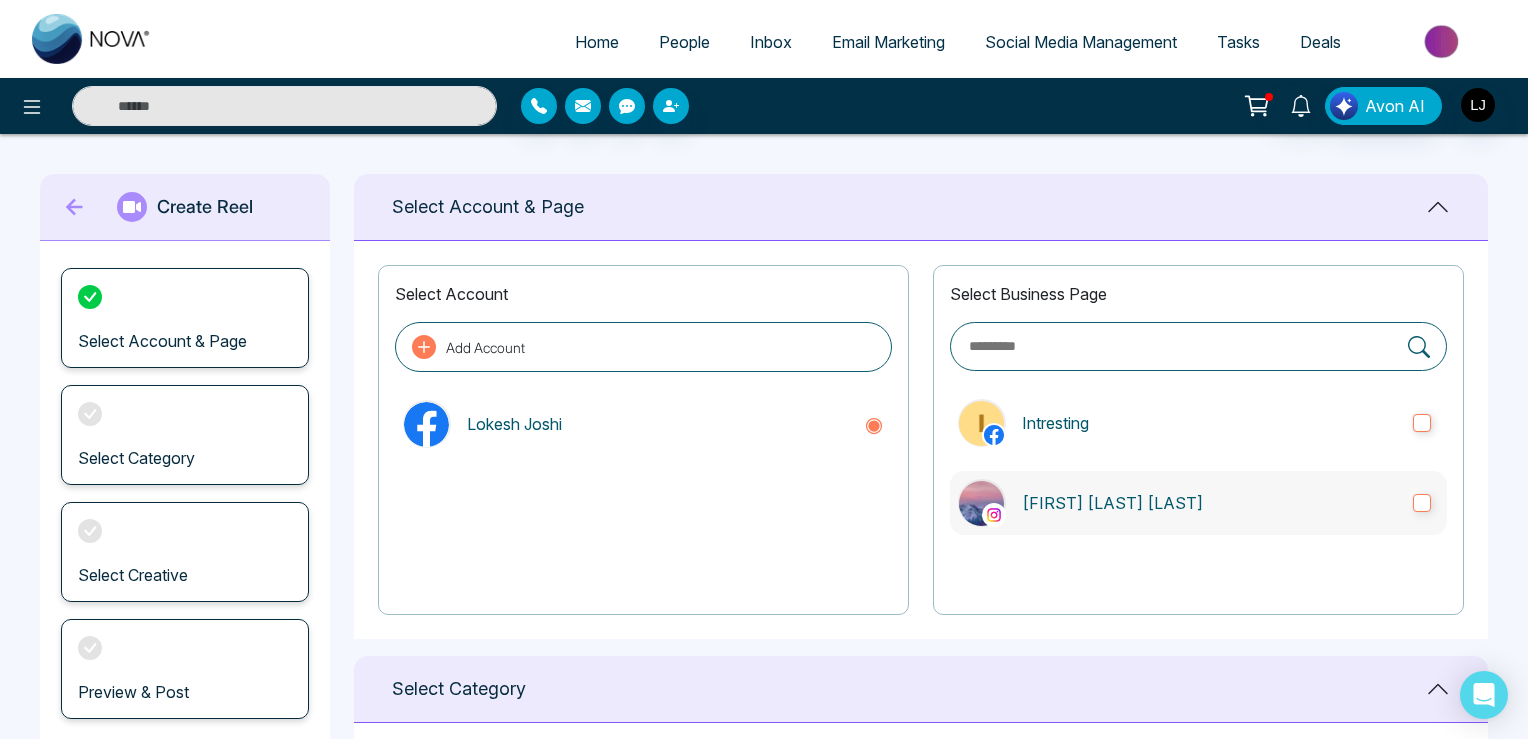 click on "[FIRST] [LAST] [LAST]" at bounding box center (1209, 503) 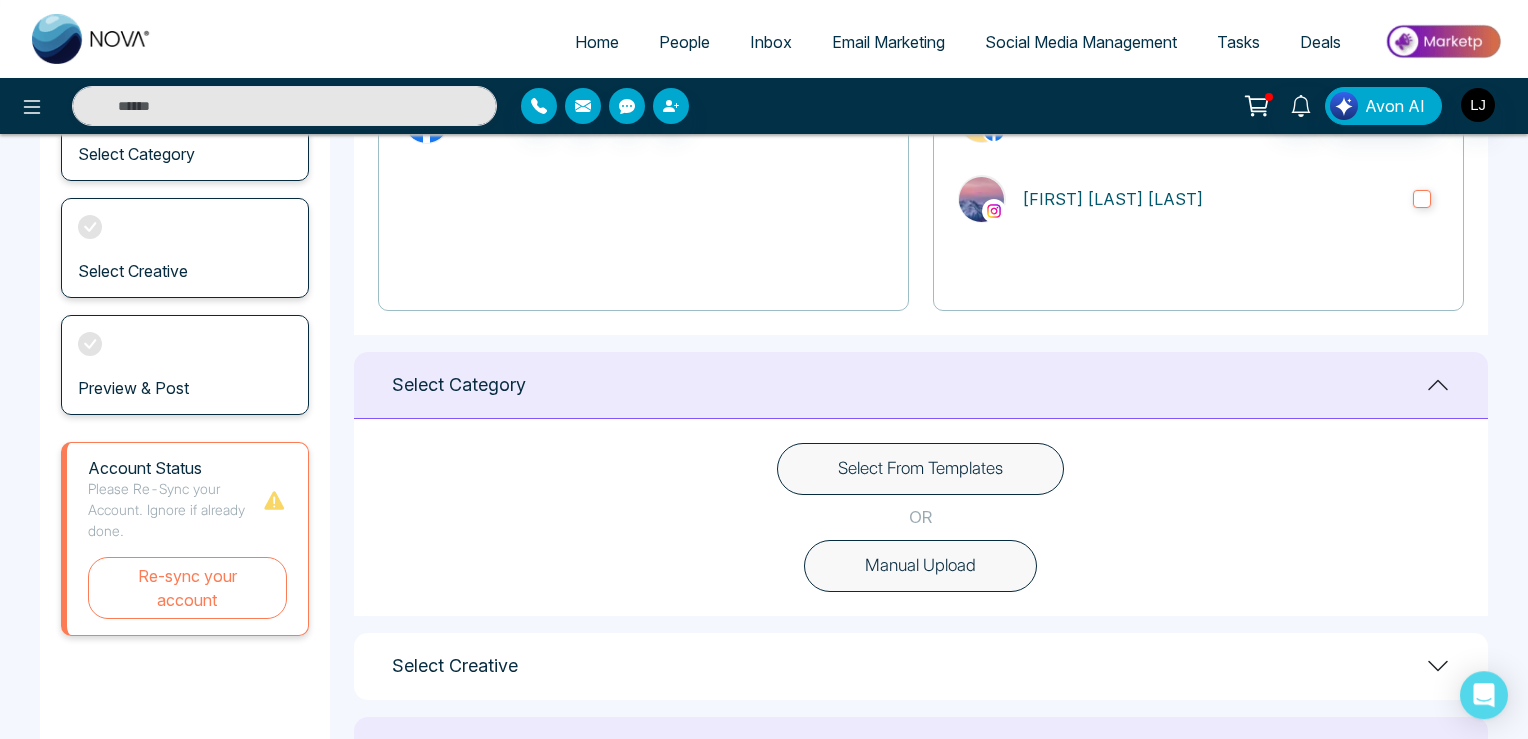scroll, scrollTop: 316, scrollLeft: 0, axis: vertical 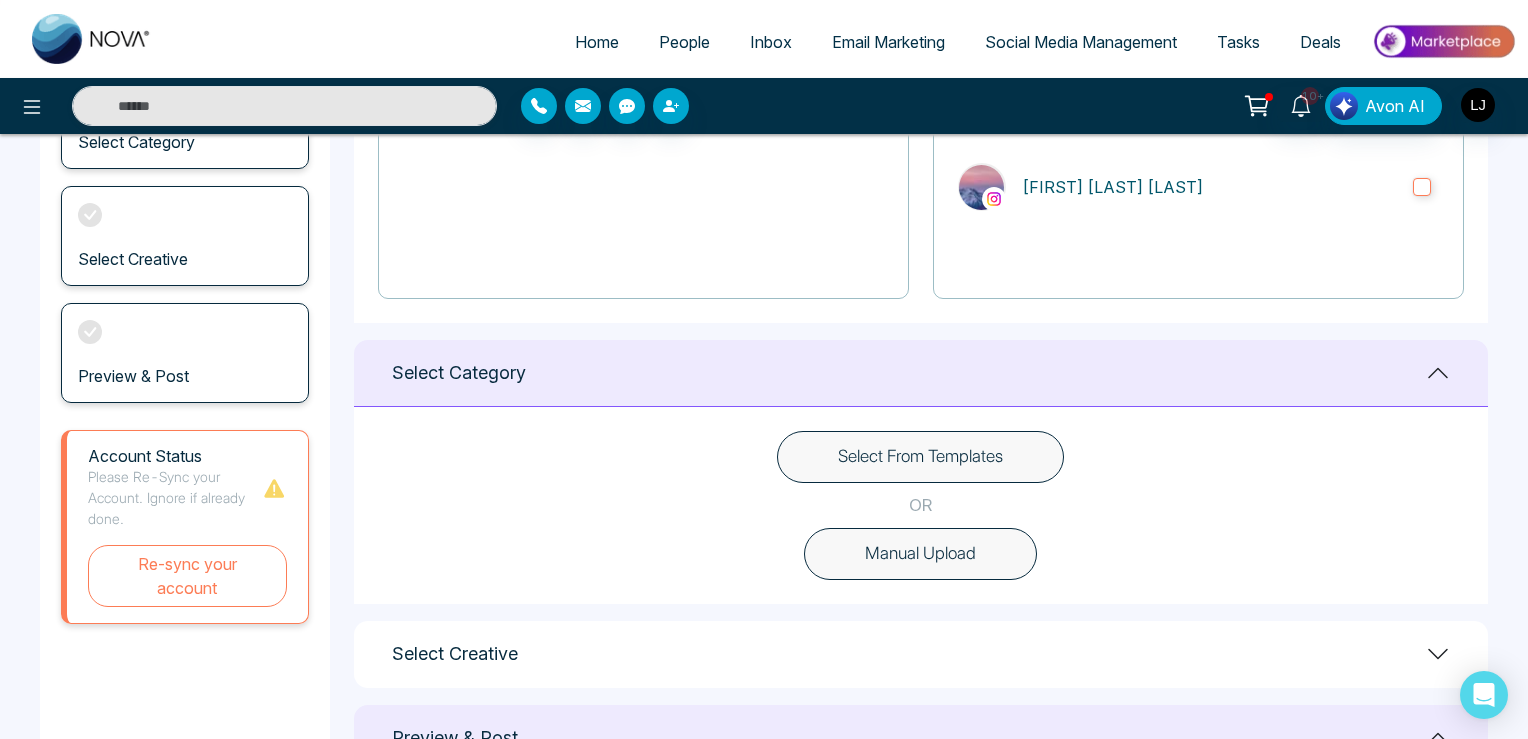 click on "Select From Templates" at bounding box center [920, 457] 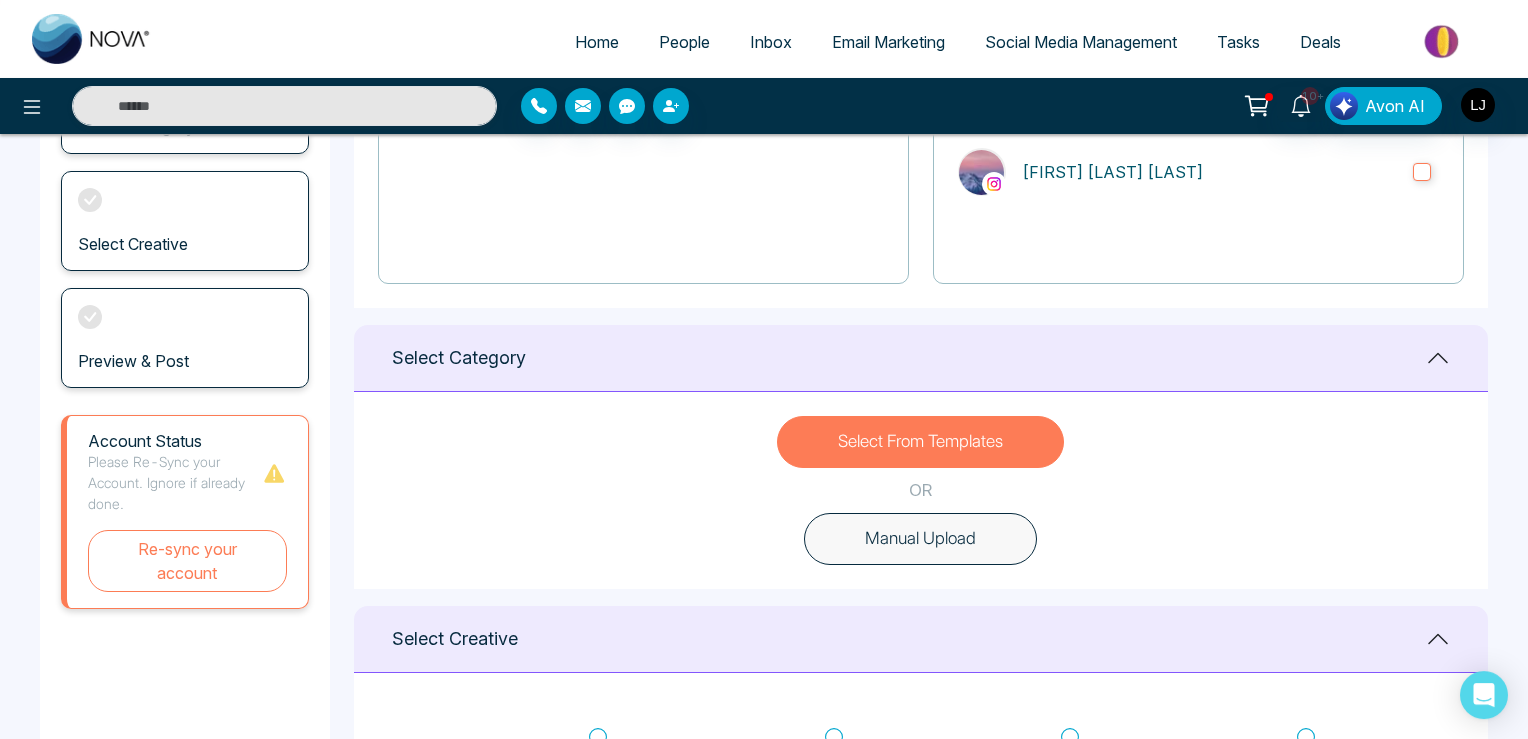 scroll, scrollTop: 633, scrollLeft: 0, axis: vertical 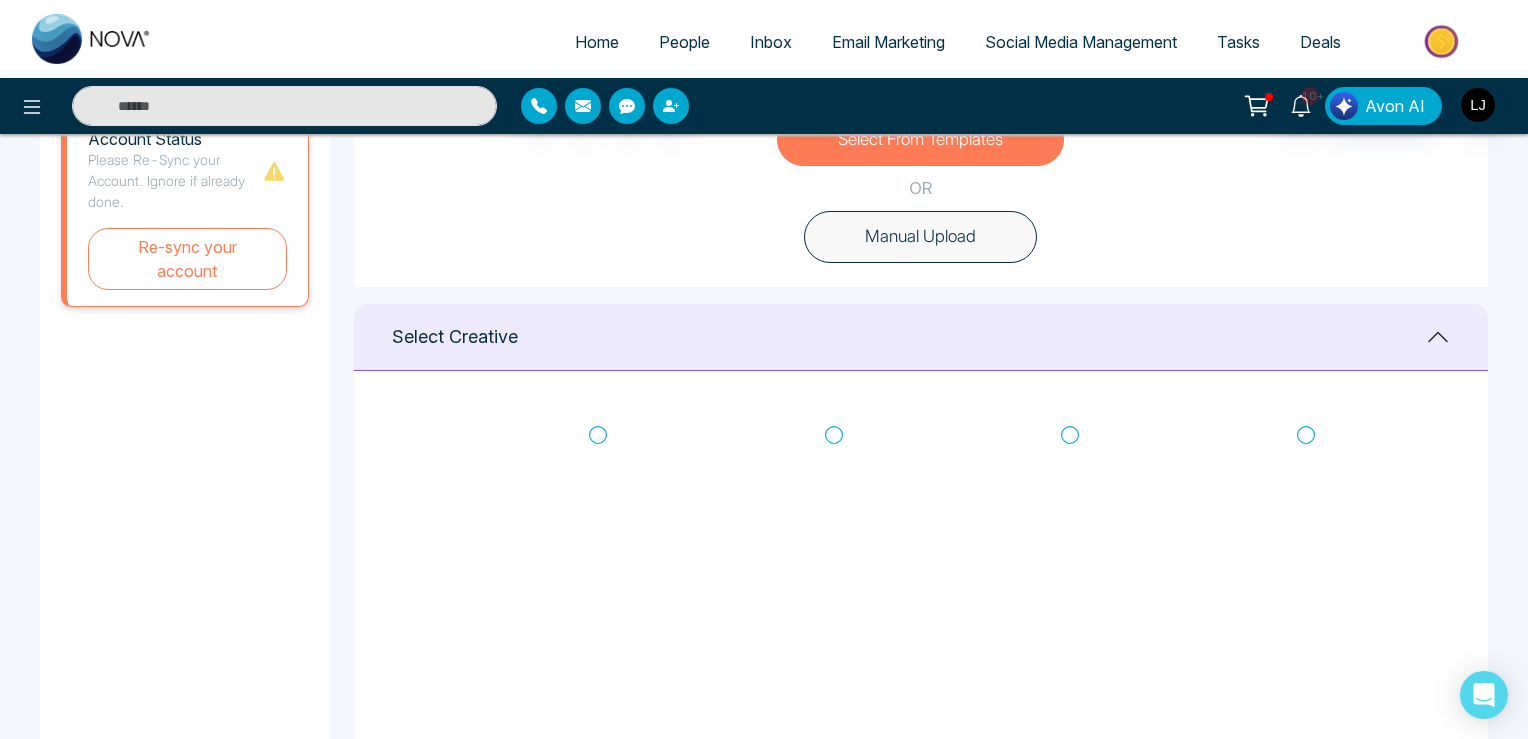 click 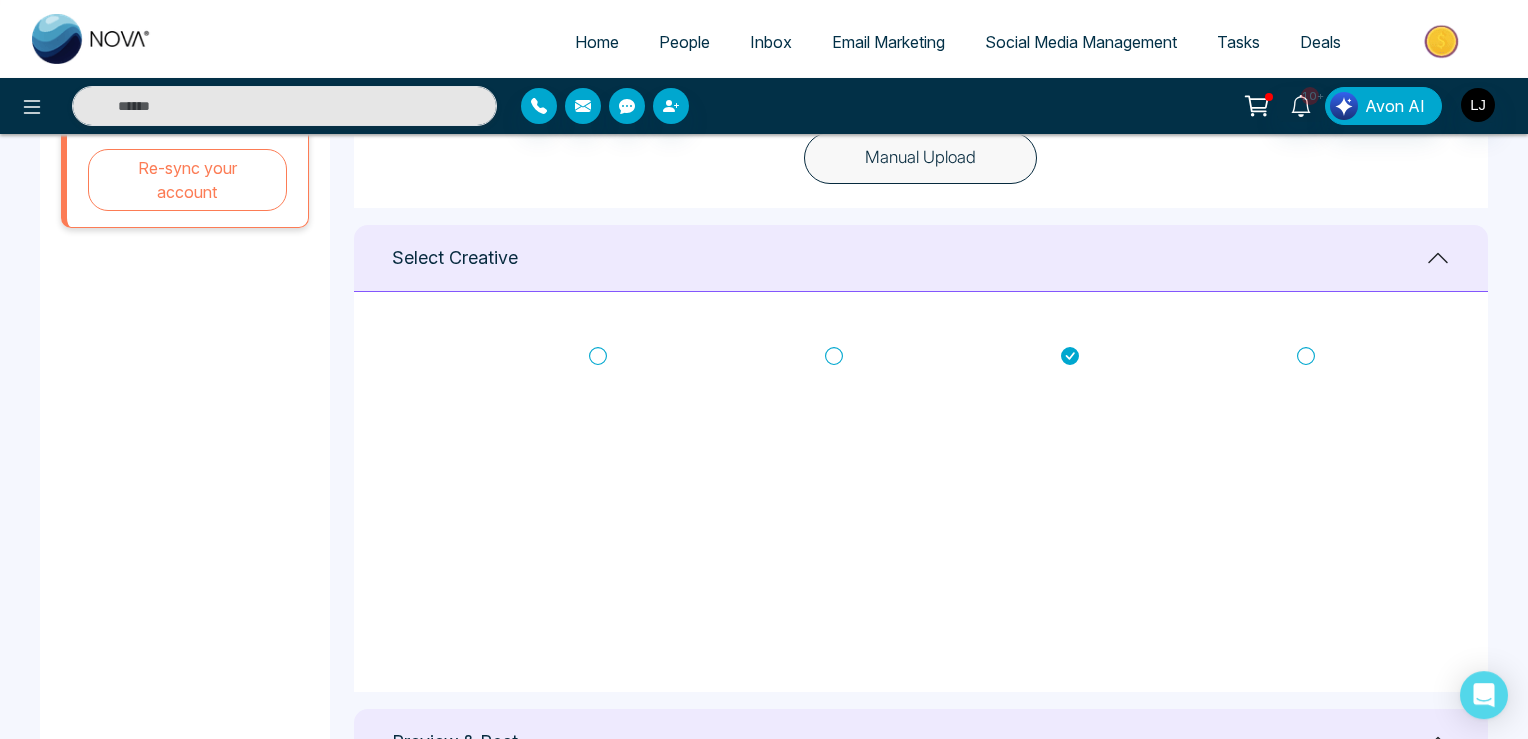 scroll, scrollTop: 739, scrollLeft: 0, axis: vertical 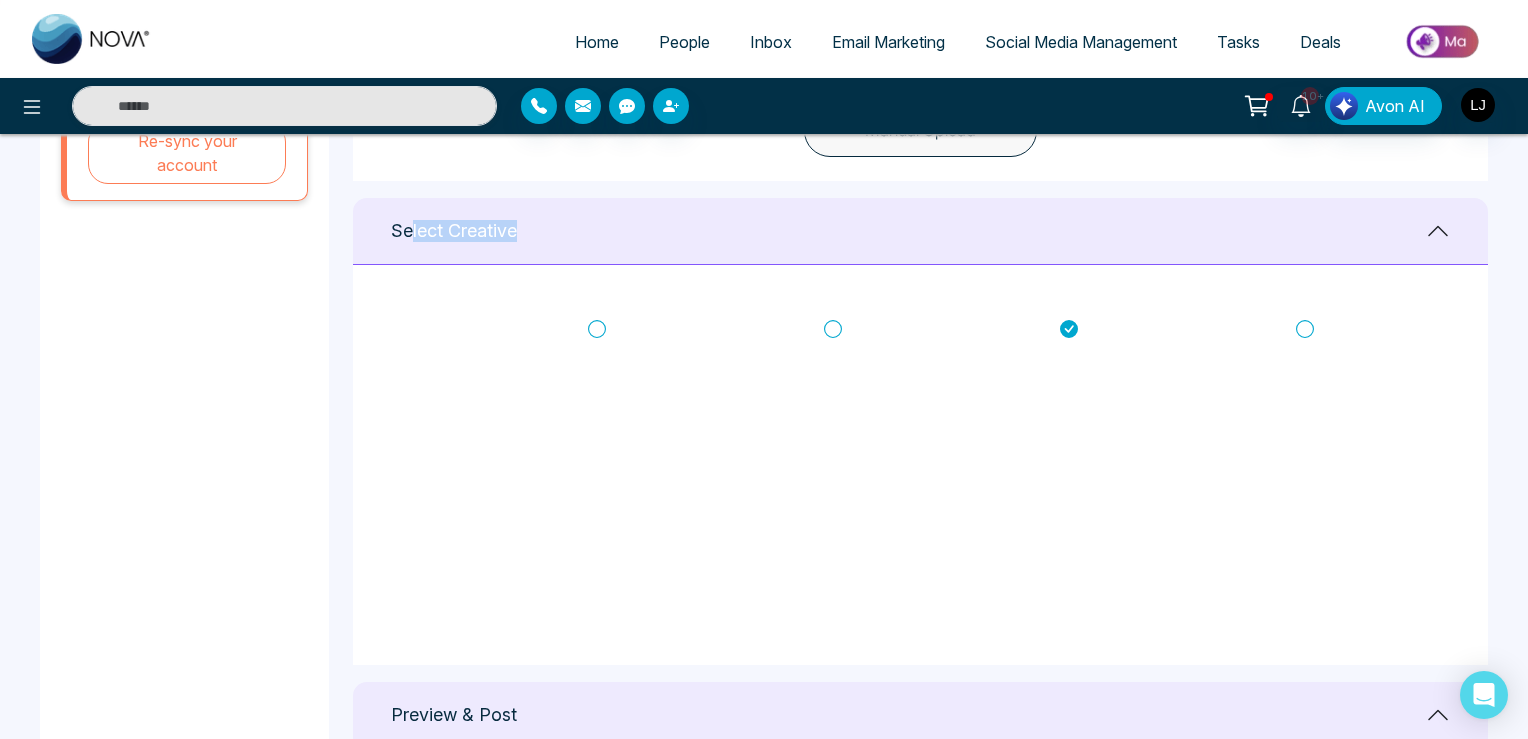 drag, startPoint x: 414, startPoint y: 227, endPoint x: 558, endPoint y: 224, distance: 144.03125 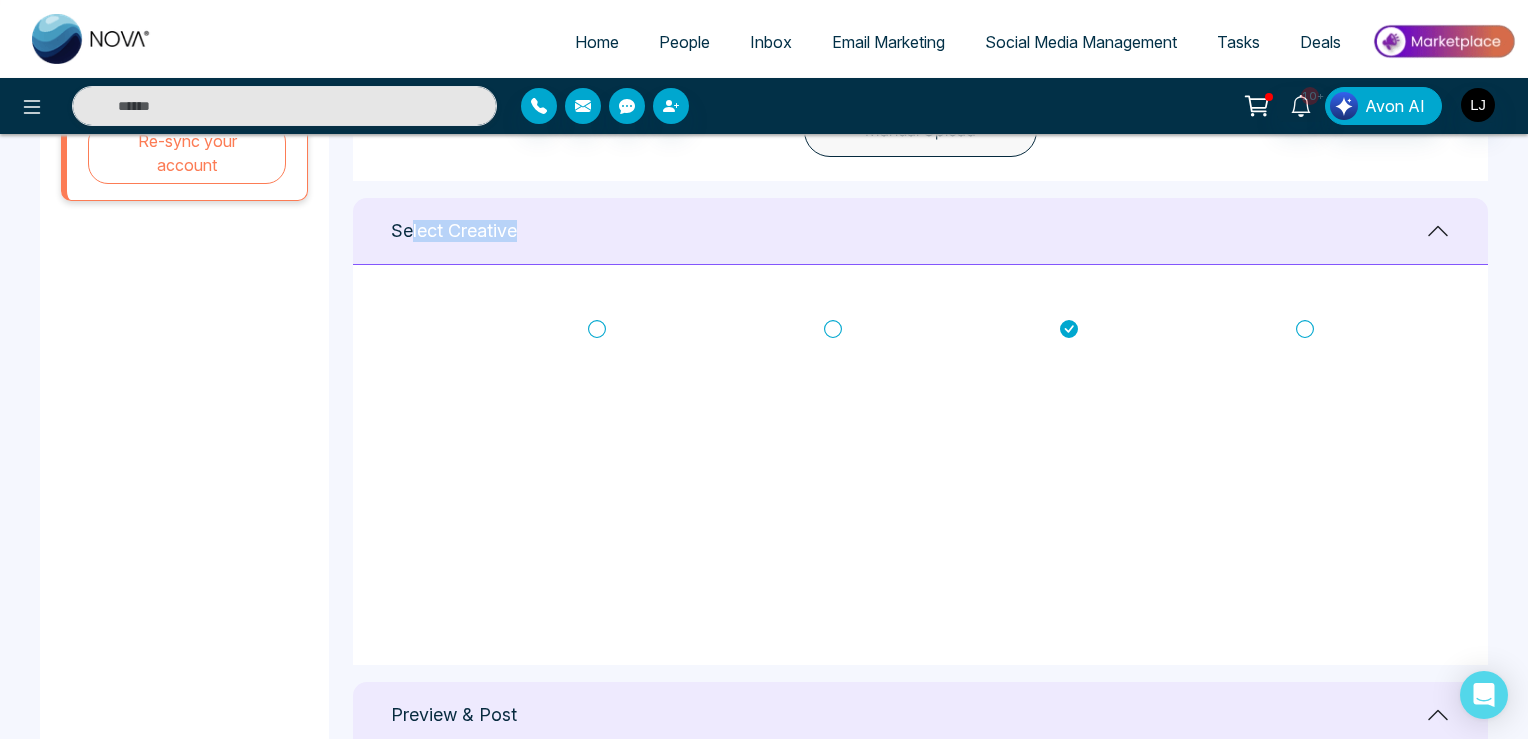 click on "Select Creative" at bounding box center (920, 231) 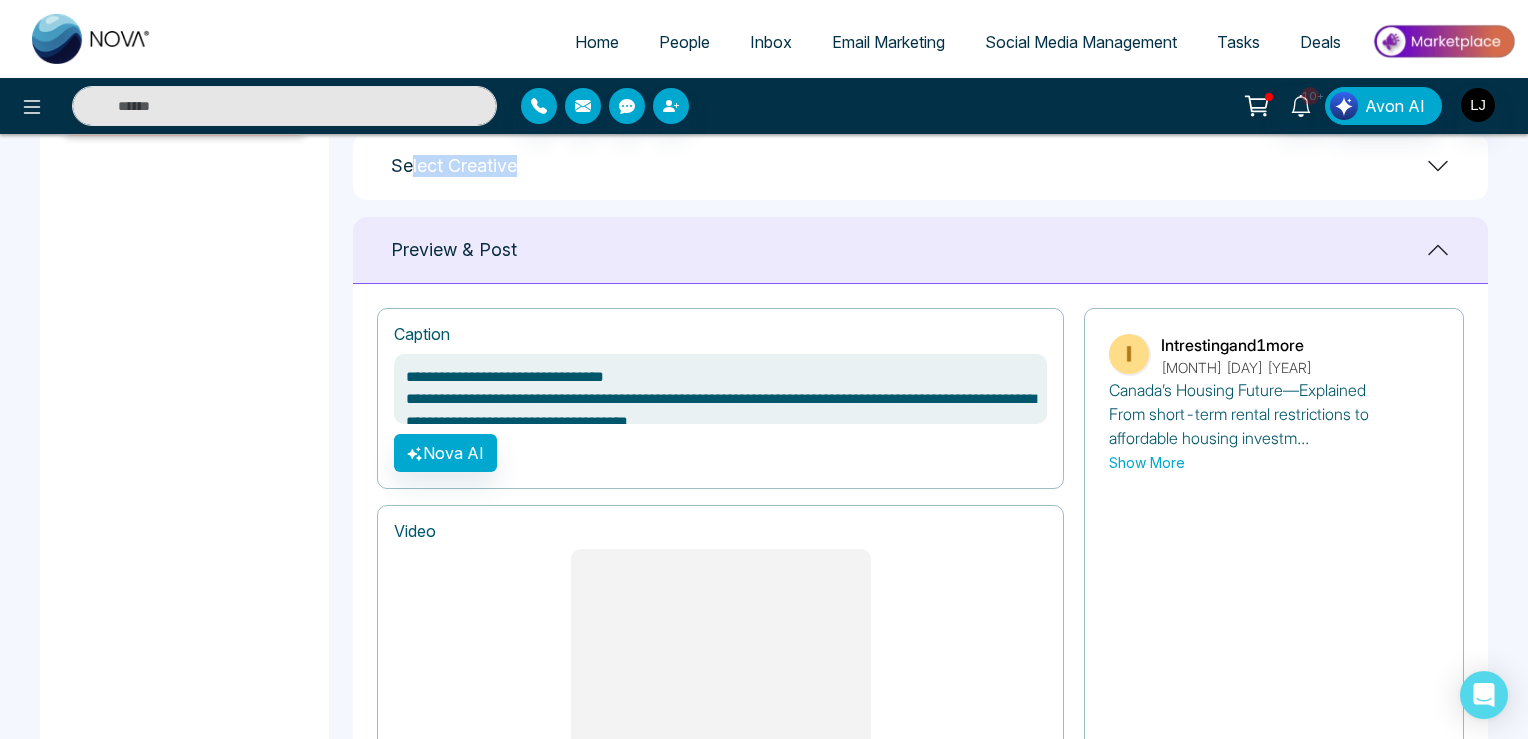scroll, scrollTop: 844, scrollLeft: 0, axis: vertical 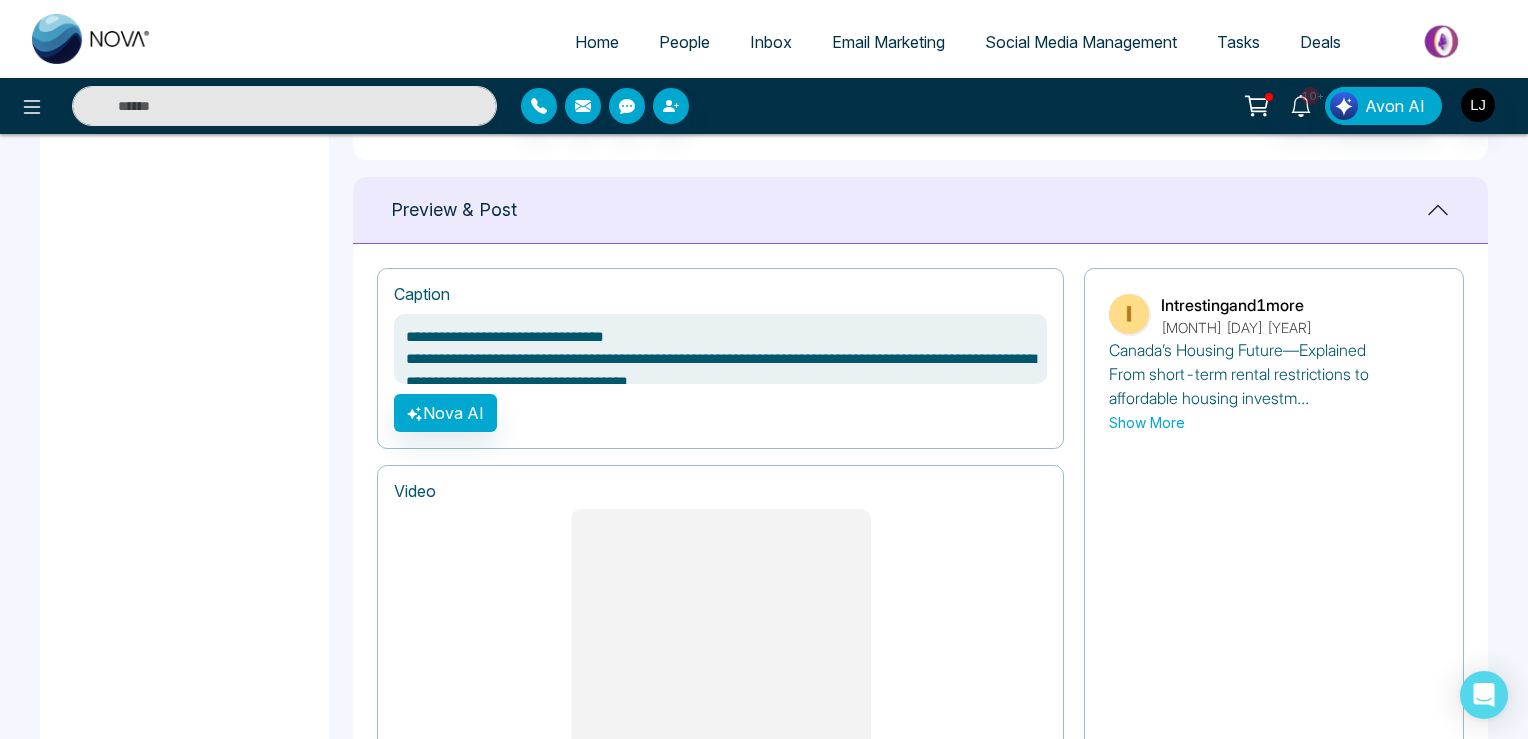 drag, startPoint x: 412, startPoint y: 339, endPoint x: 590, endPoint y: 372, distance: 181.03314 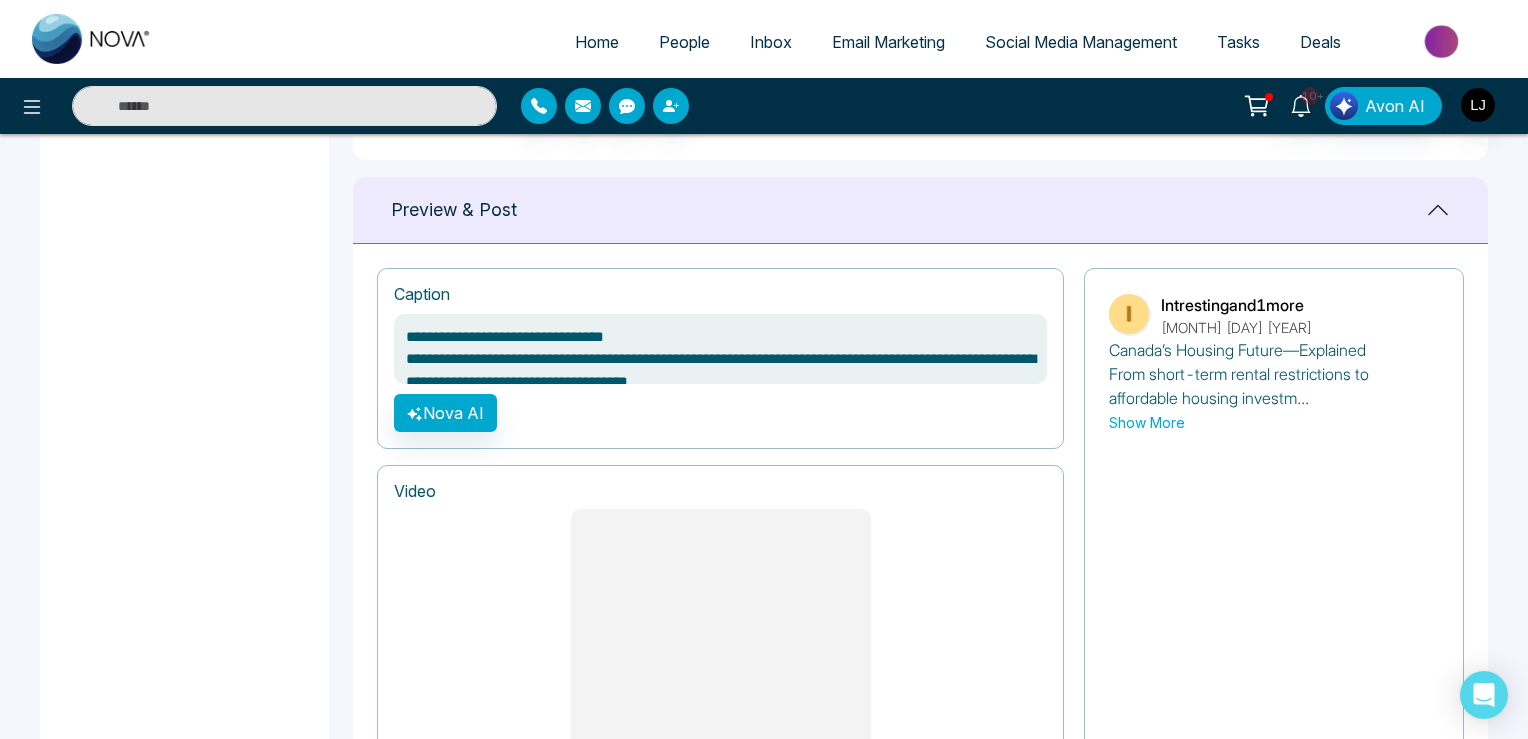 click on "**********" at bounding box center [720, 349] 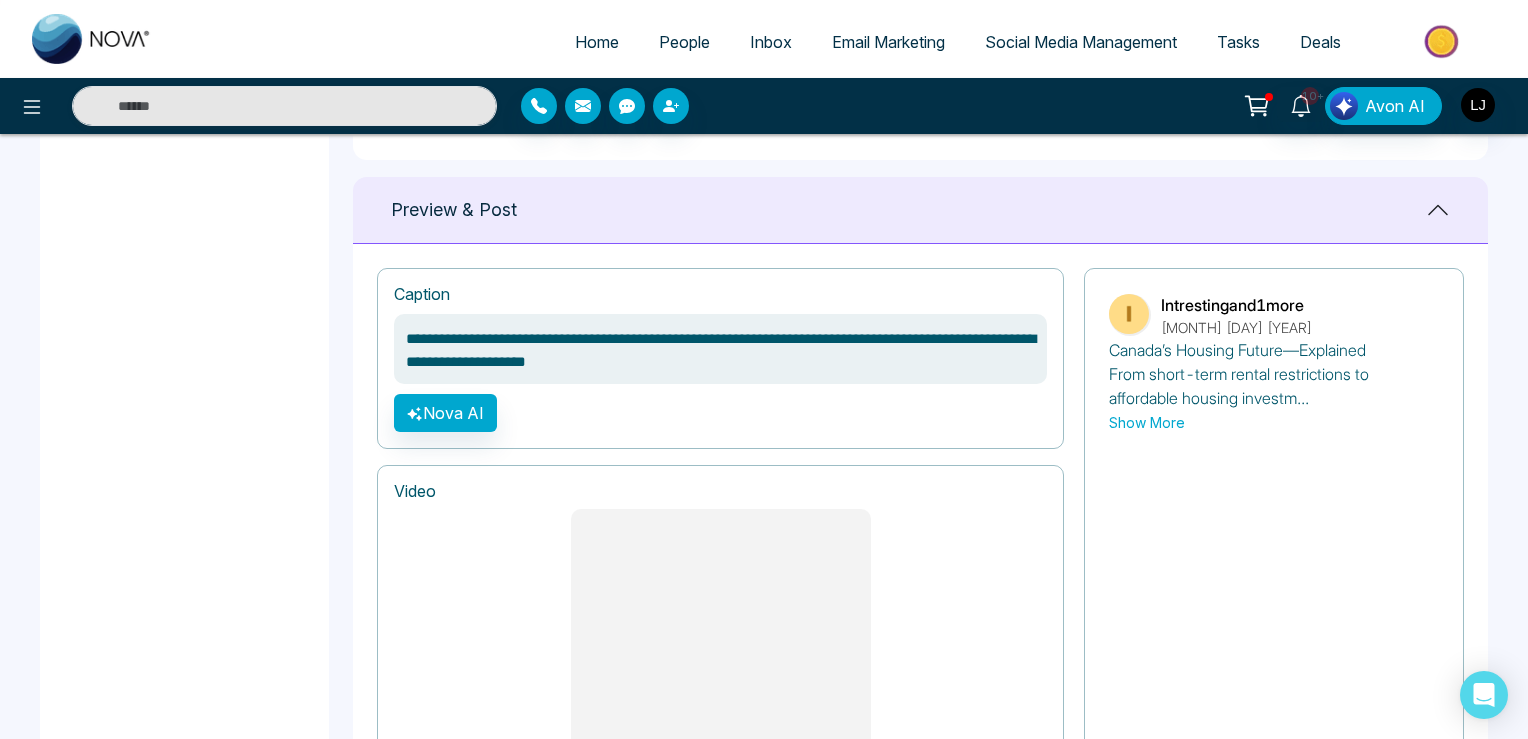 scroll, scrollTop: 112, scrollLeft: 0, axis: vertical 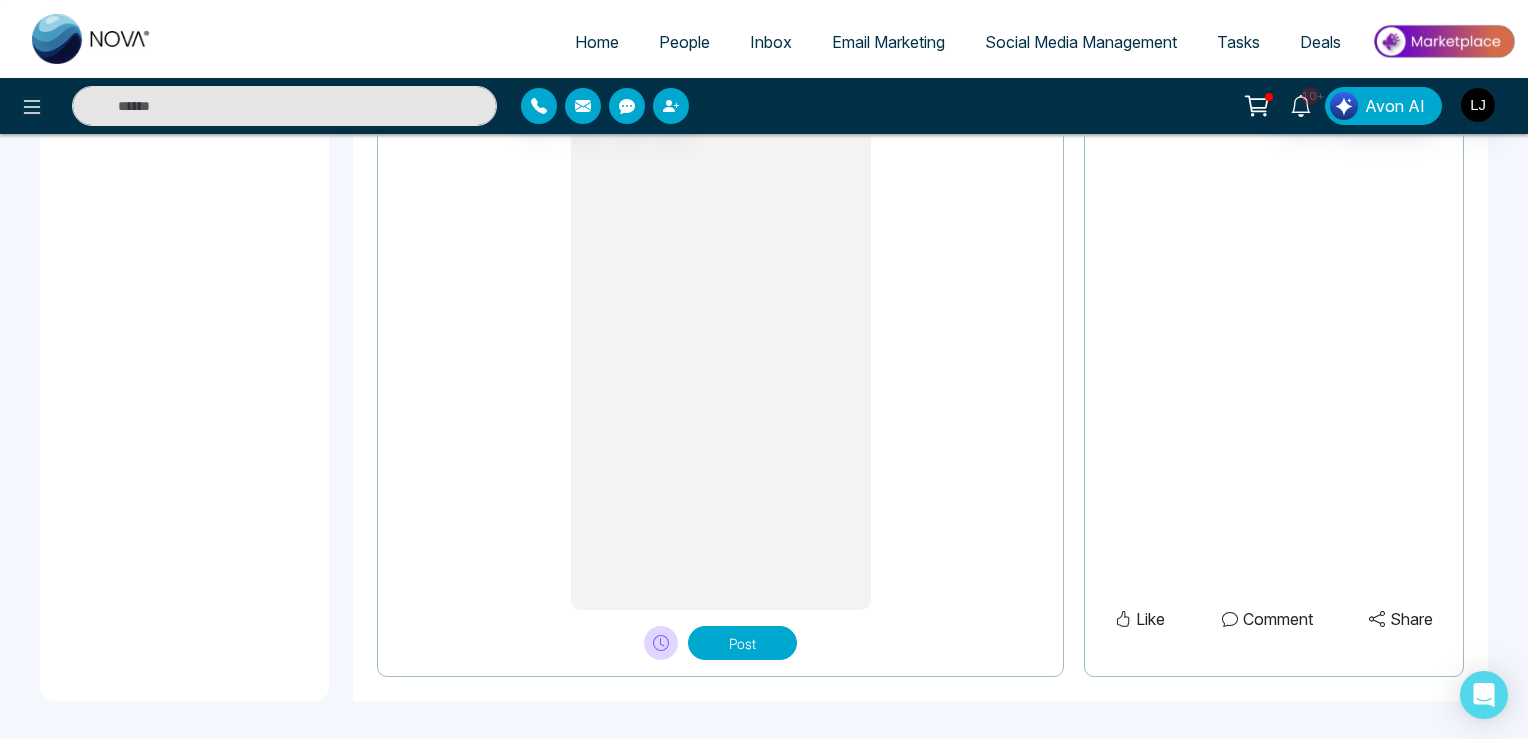 click on "Post" at bounding box center (742, 643) 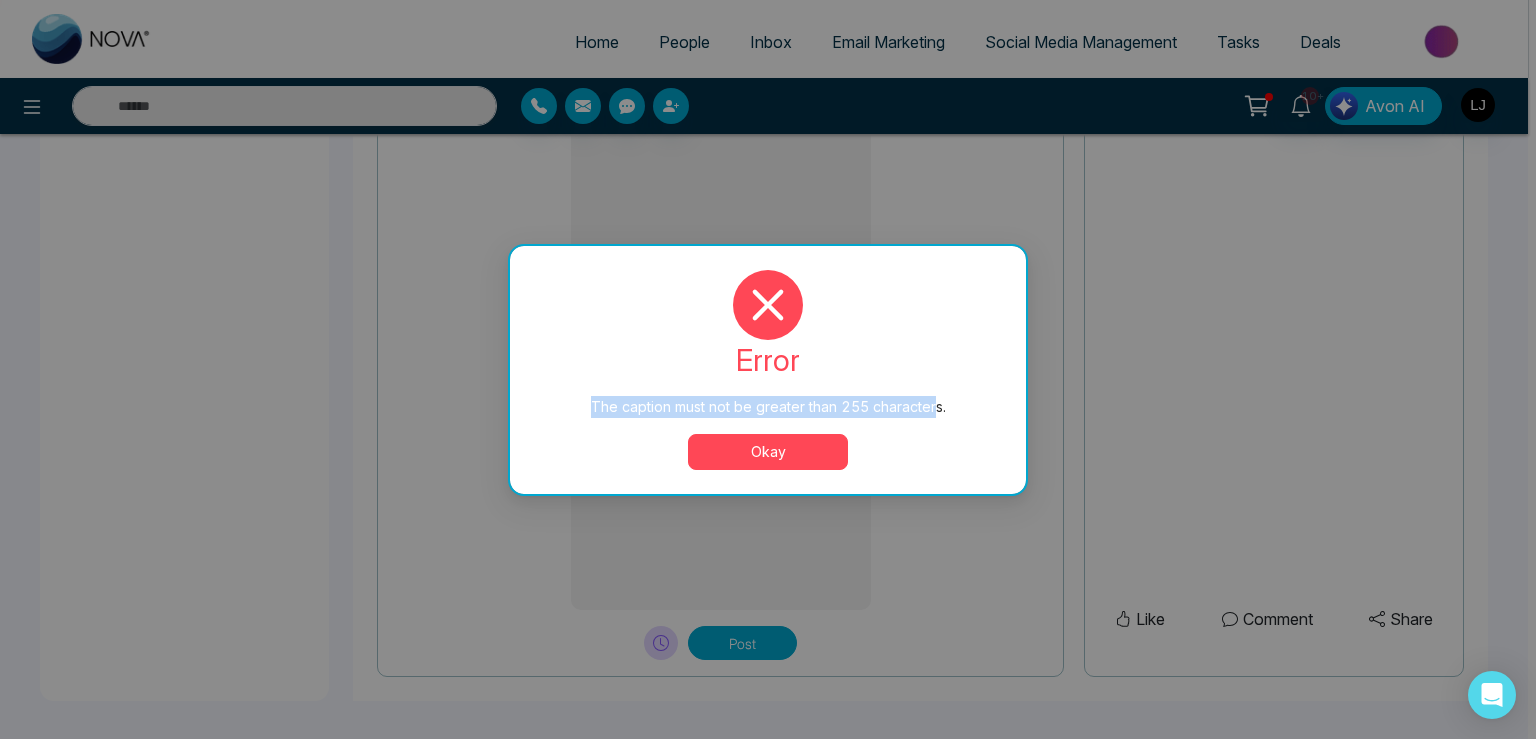 drag, startPoint x: 586, startPoint y: 402, endPoint x: 931, endPoint y: 401, distance: 345.00143 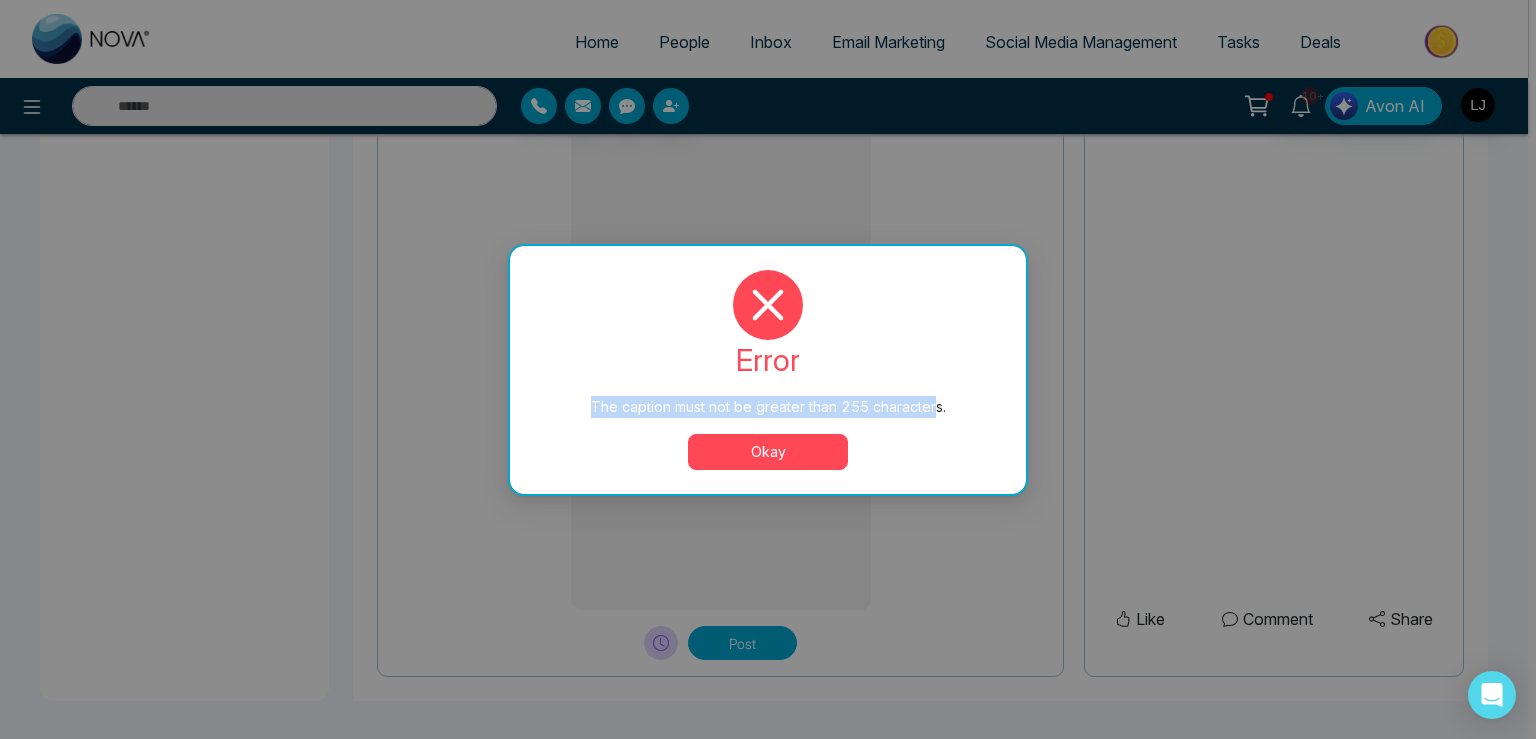 click on "The caption must not be greater than 255 characters." at bounding box center [768, 407] 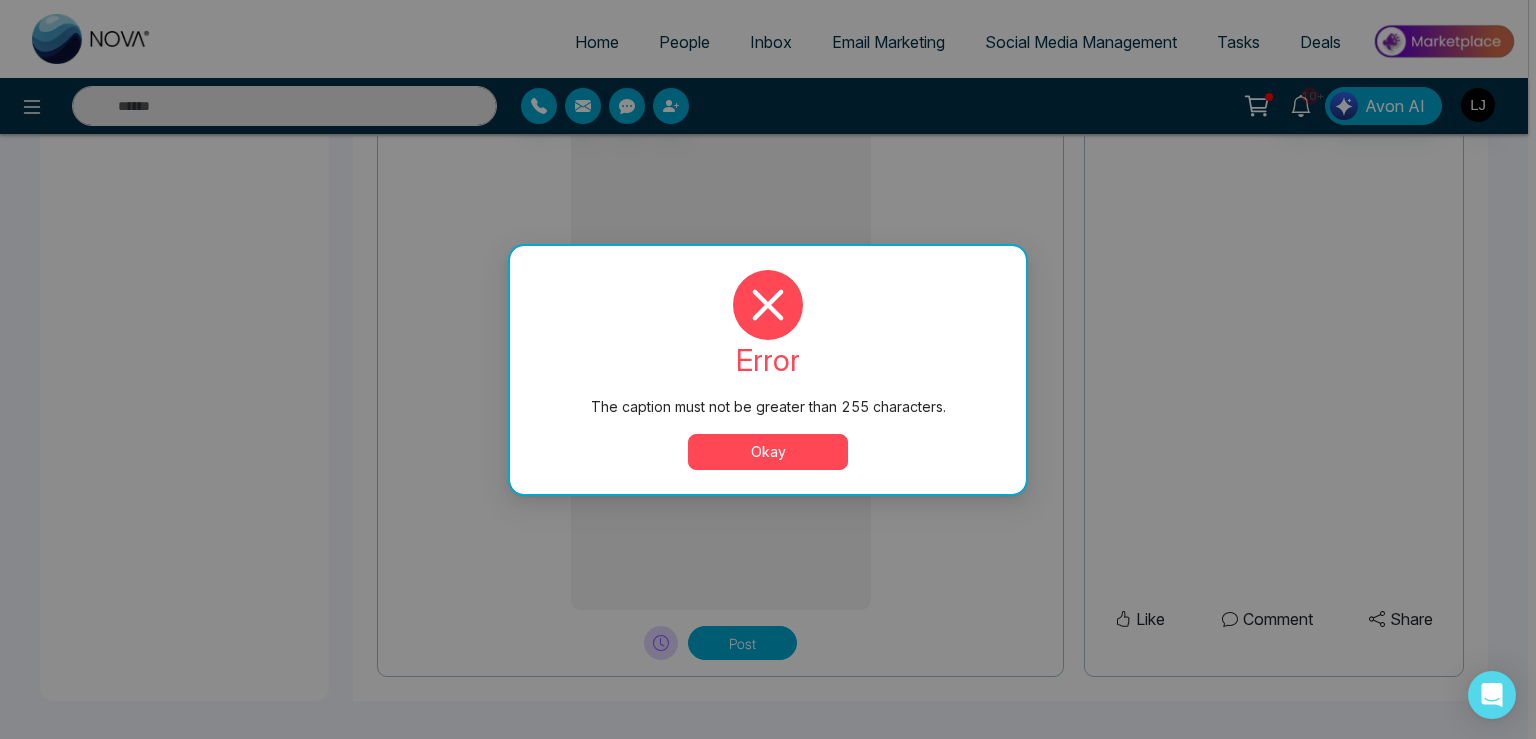click on "error The caption must not be greater than 255 characters.   Okay" at bounding box center (768, 370) 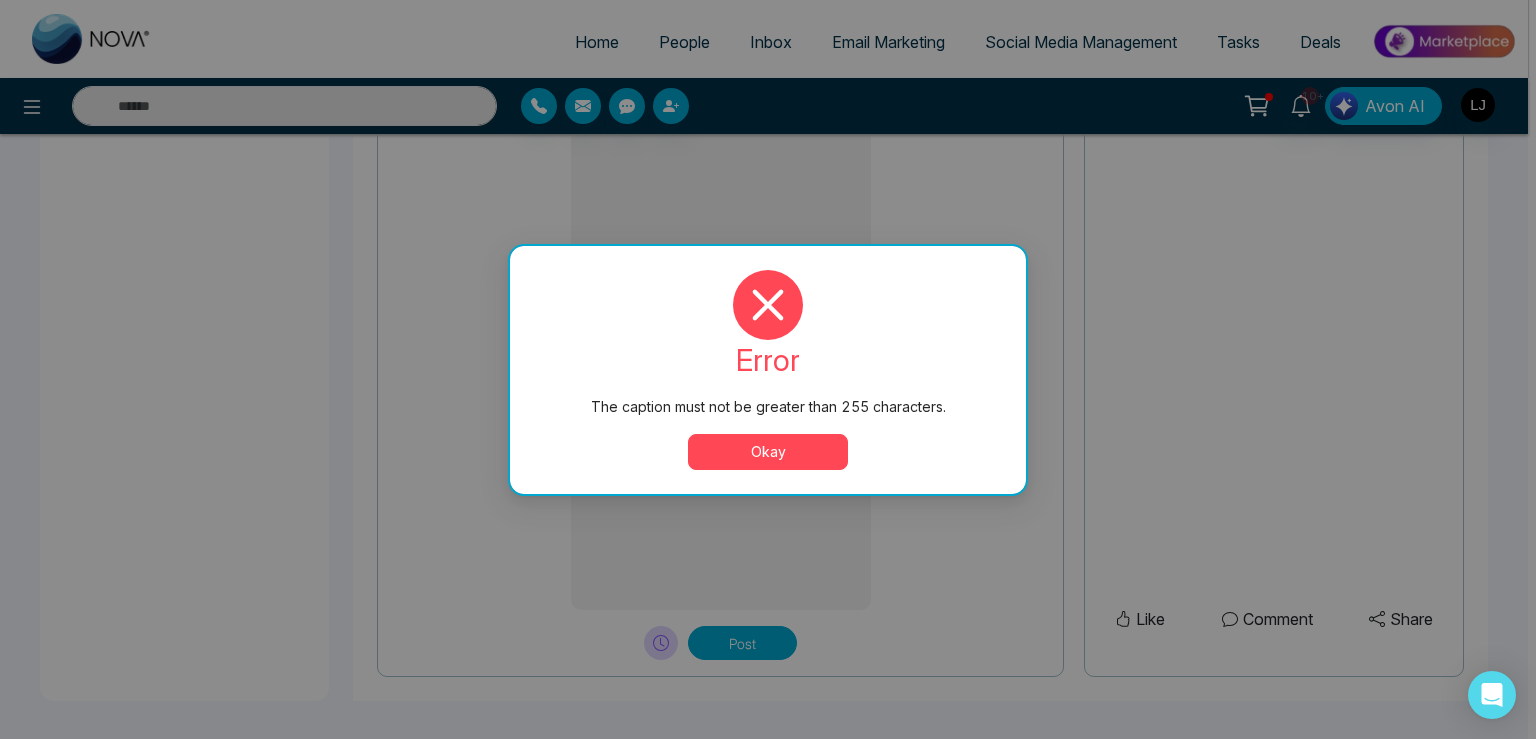 click on "Okay" at bounding box center [768, 452] 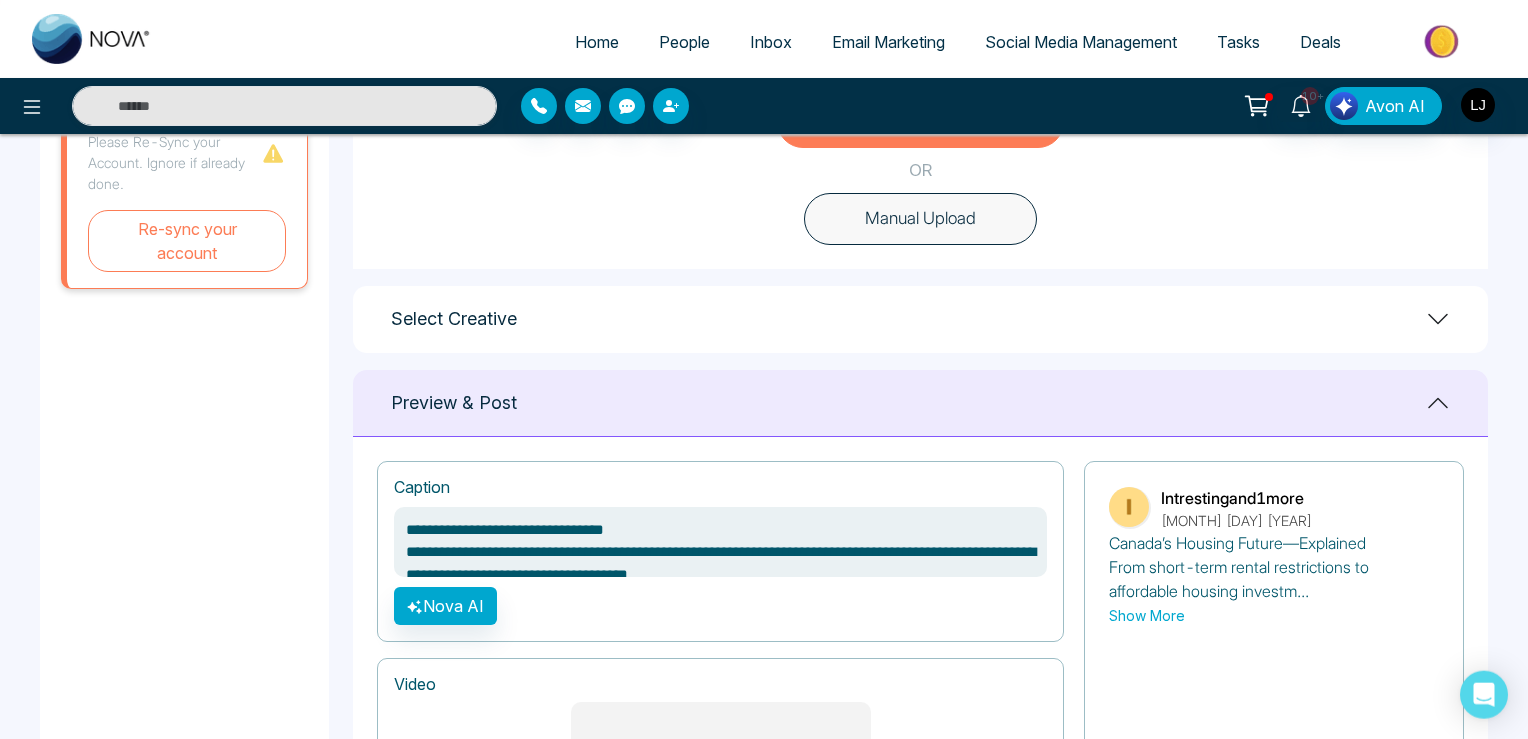 scroll, scrollTop: 642, scrollLeft: 0, axis: vertical 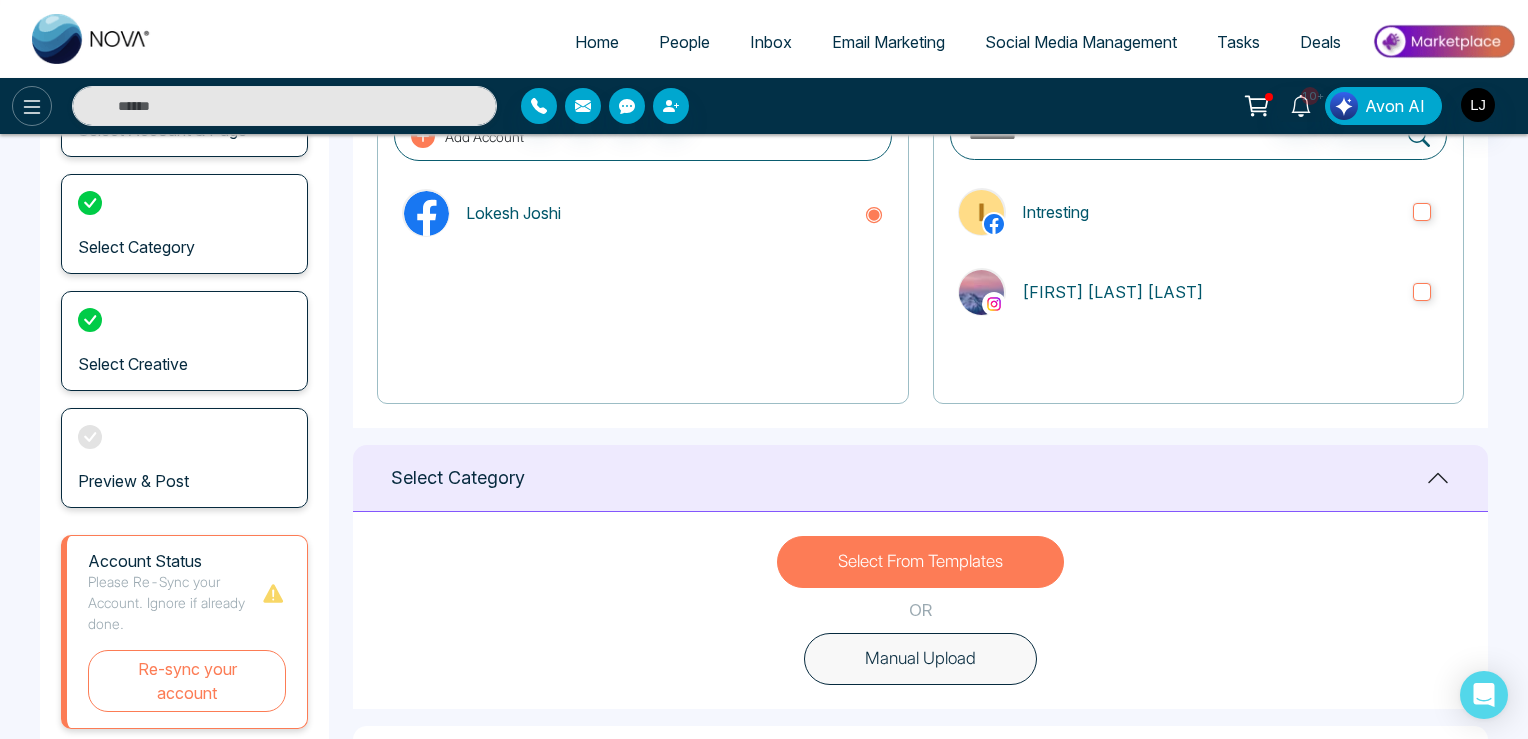 click 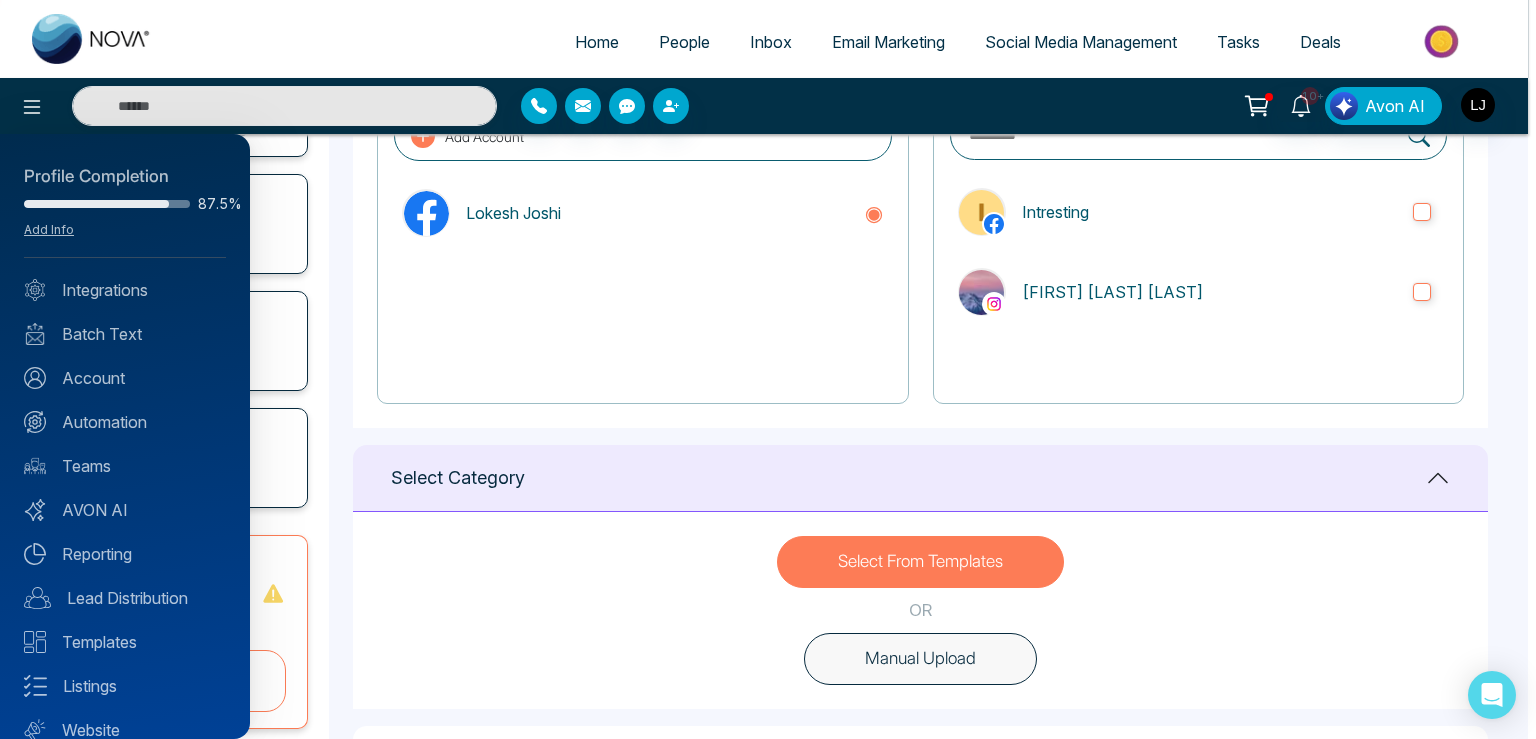 click on "Profile Completion 87.5% Add Info Integrations Batch Text Account Automation Teams AVON AI Reporting Lead Distribution Templates Listings Website Announcements" at bounding box center [125, 436] 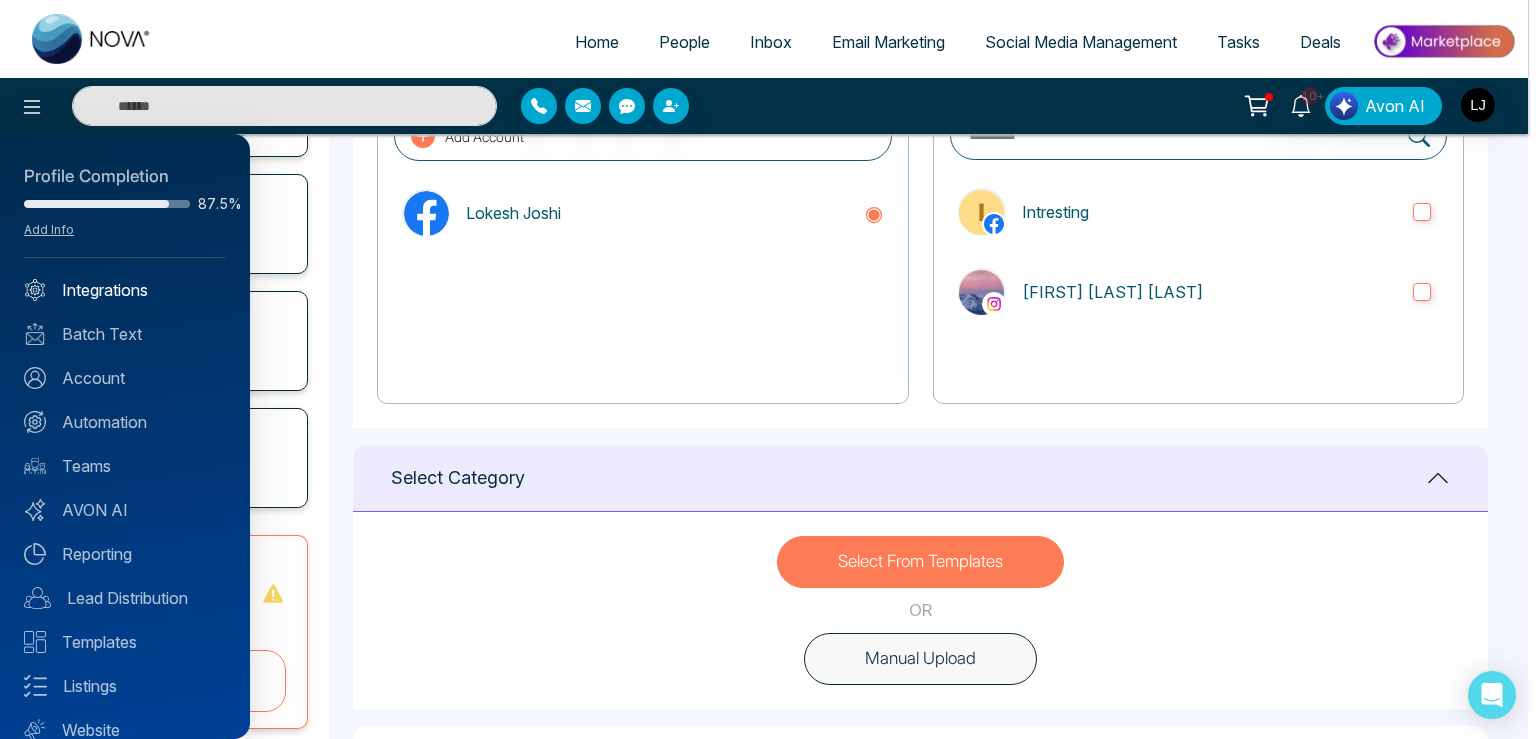 click on "Integrations" at bounding box center [125, 290] 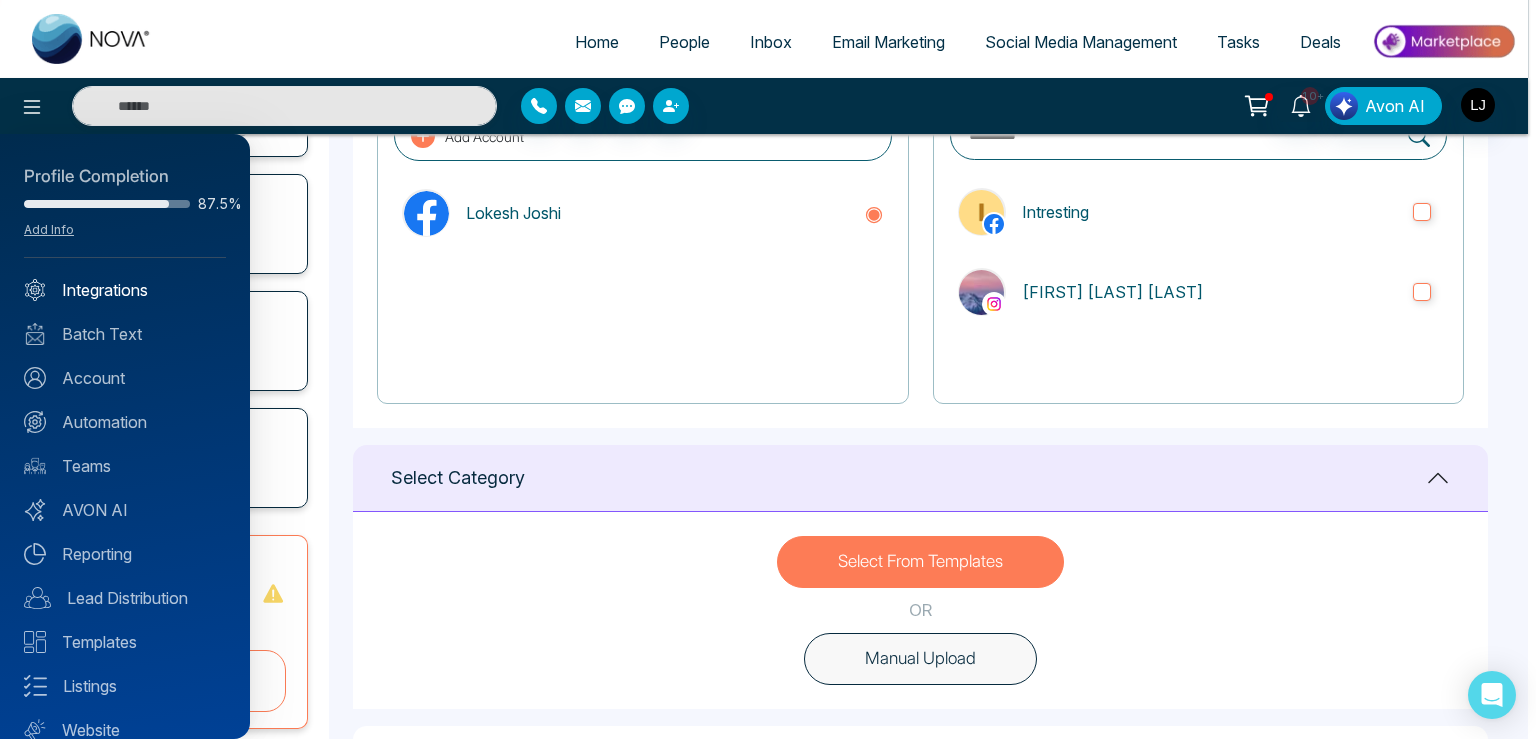 type on "**********" 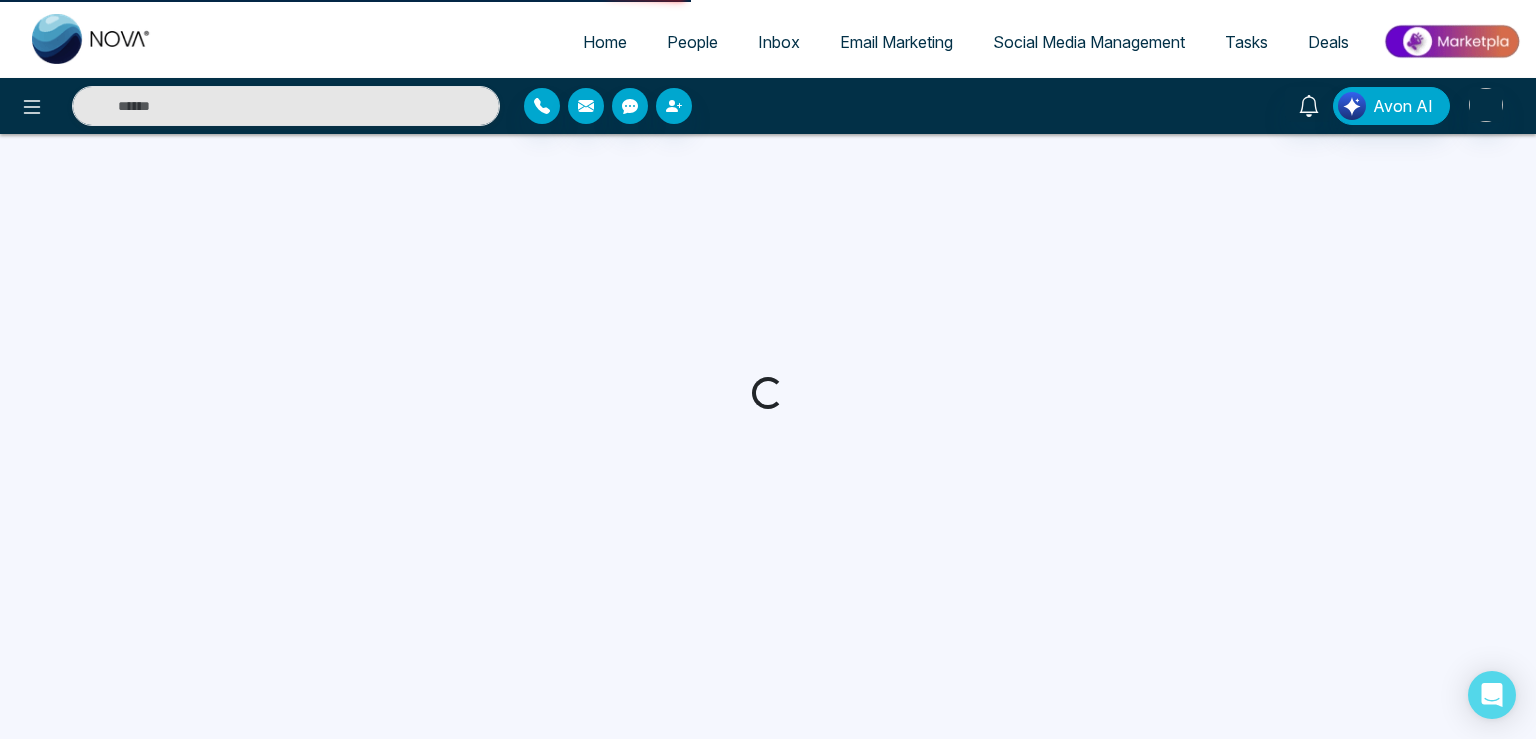 scroll, scrollTop: 0, scrollLeft: 0, axis: both 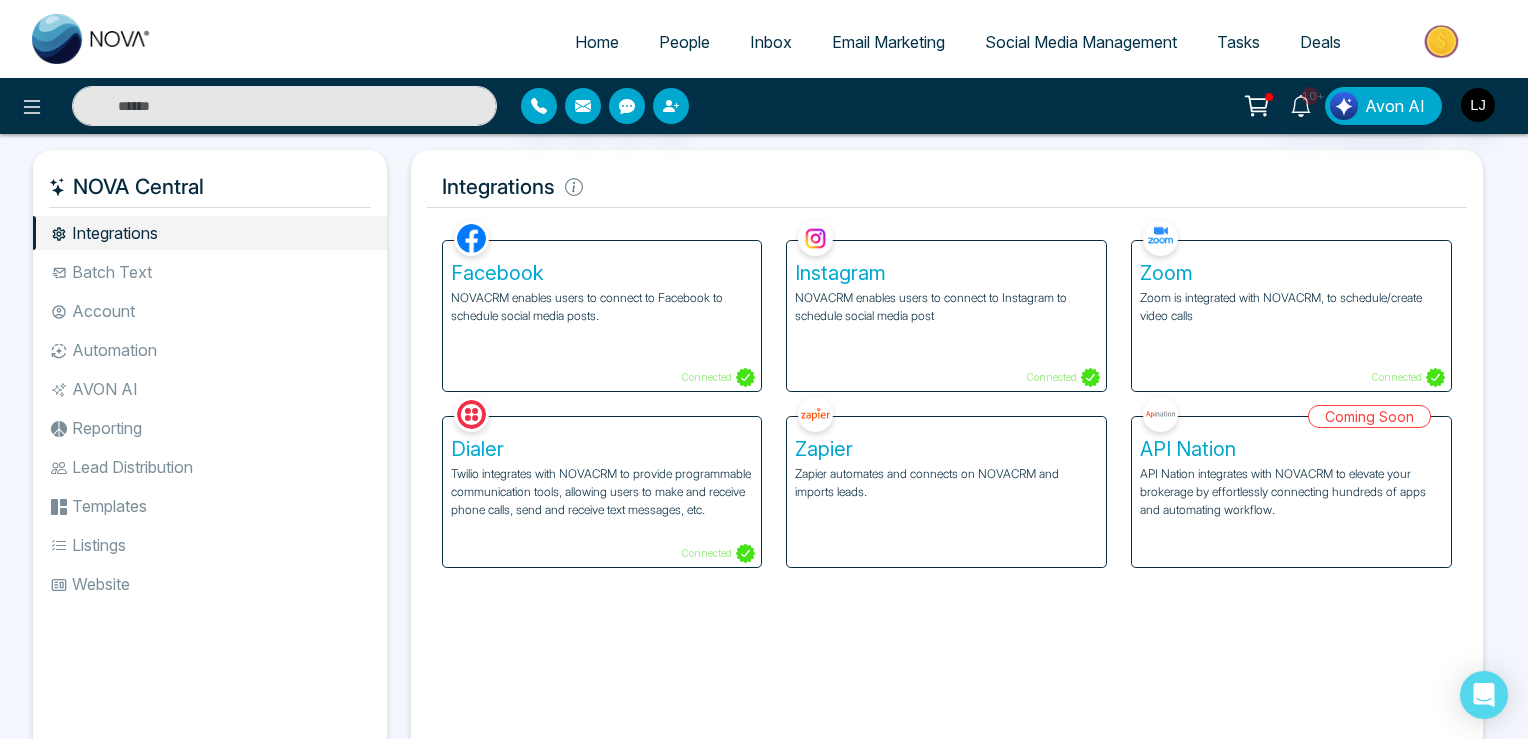 click on "NOVACRM enables users to connect to Facebook to schedule social media  posts." at bounding box center [602, 307] 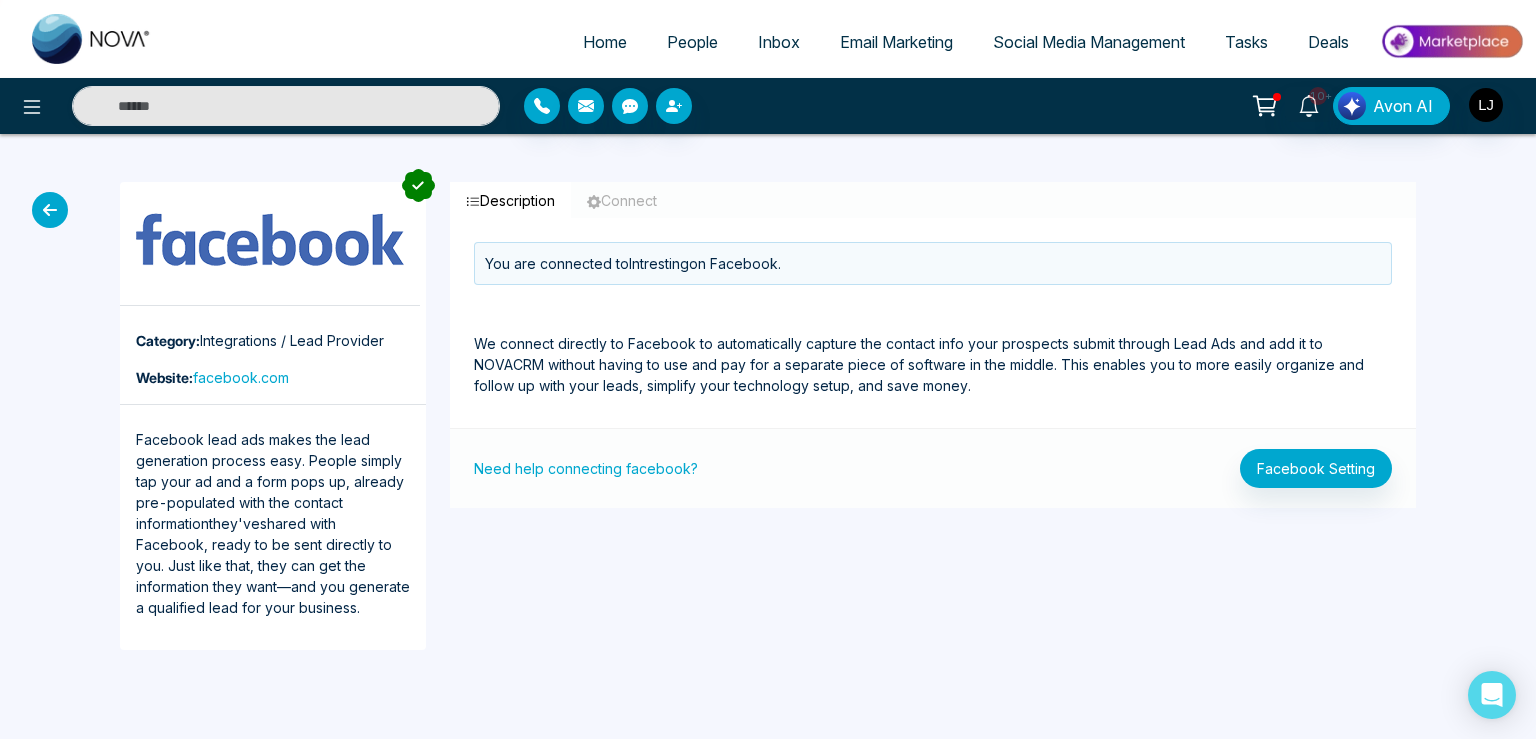 click on "Connect" at bounding box center [622, 200] 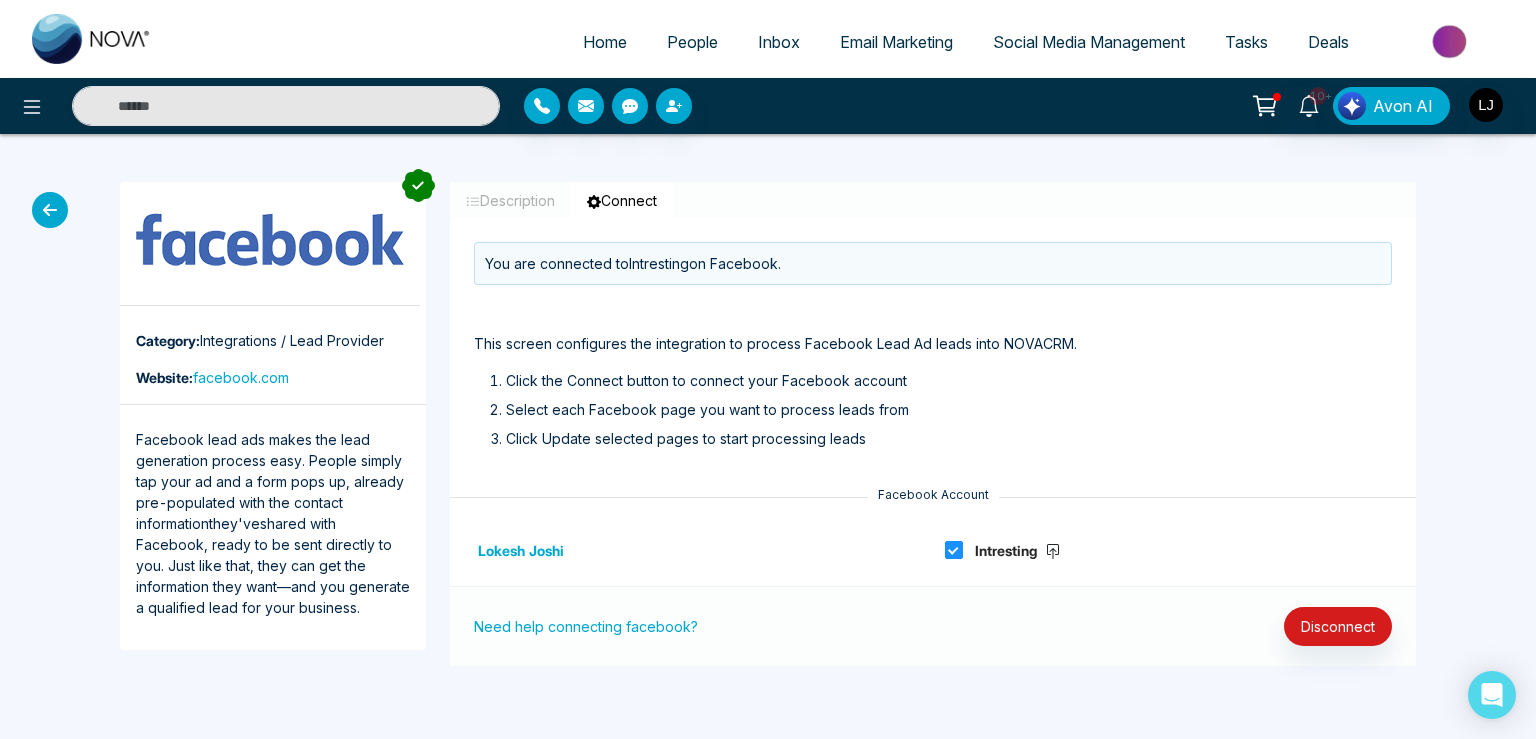 click on "Description" at bounding box center [510, 200] 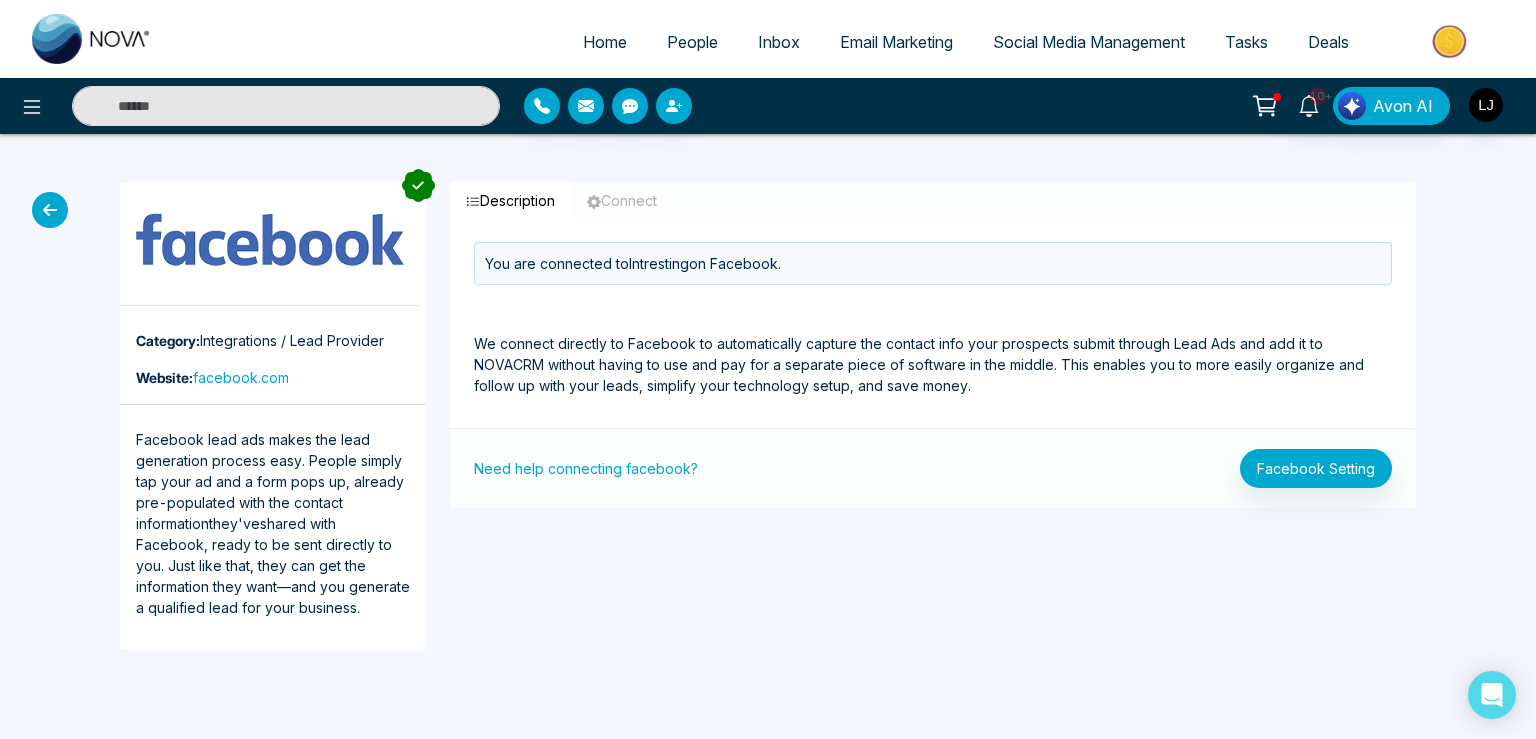 click on "Connect" at bounding box center (622, 200) 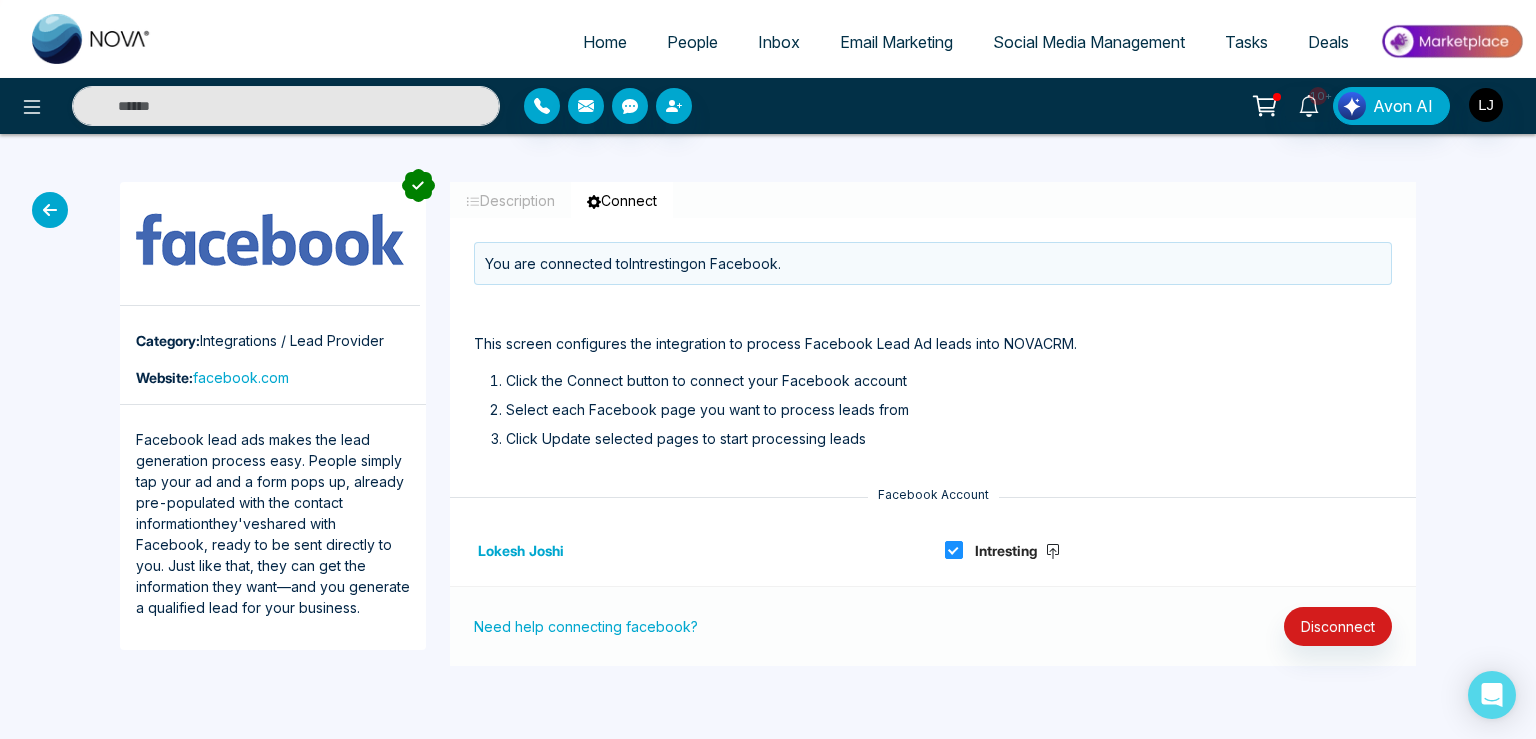 click on "Description" at bounding box center (510, 200) 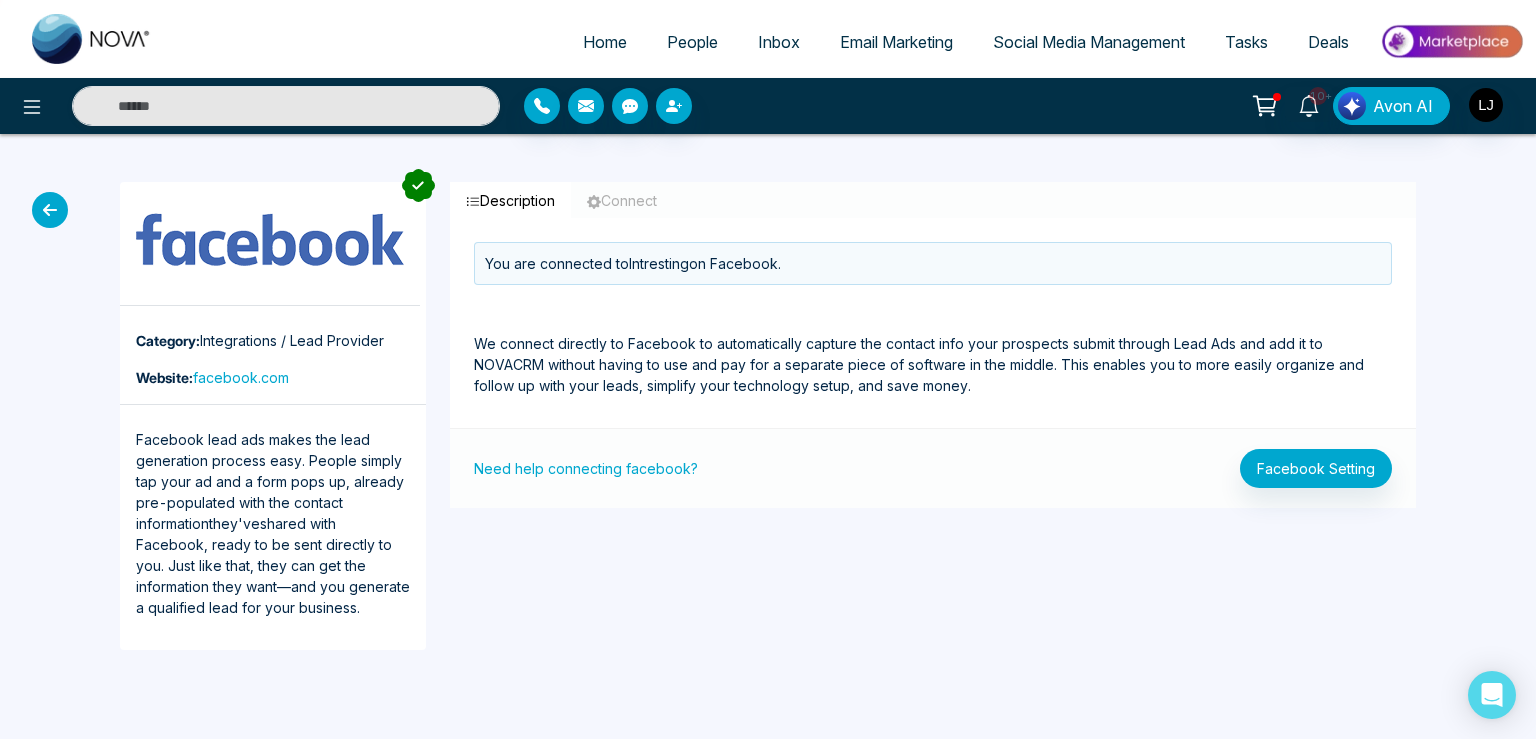 click on "Connect" at bounding box center [622, 200] 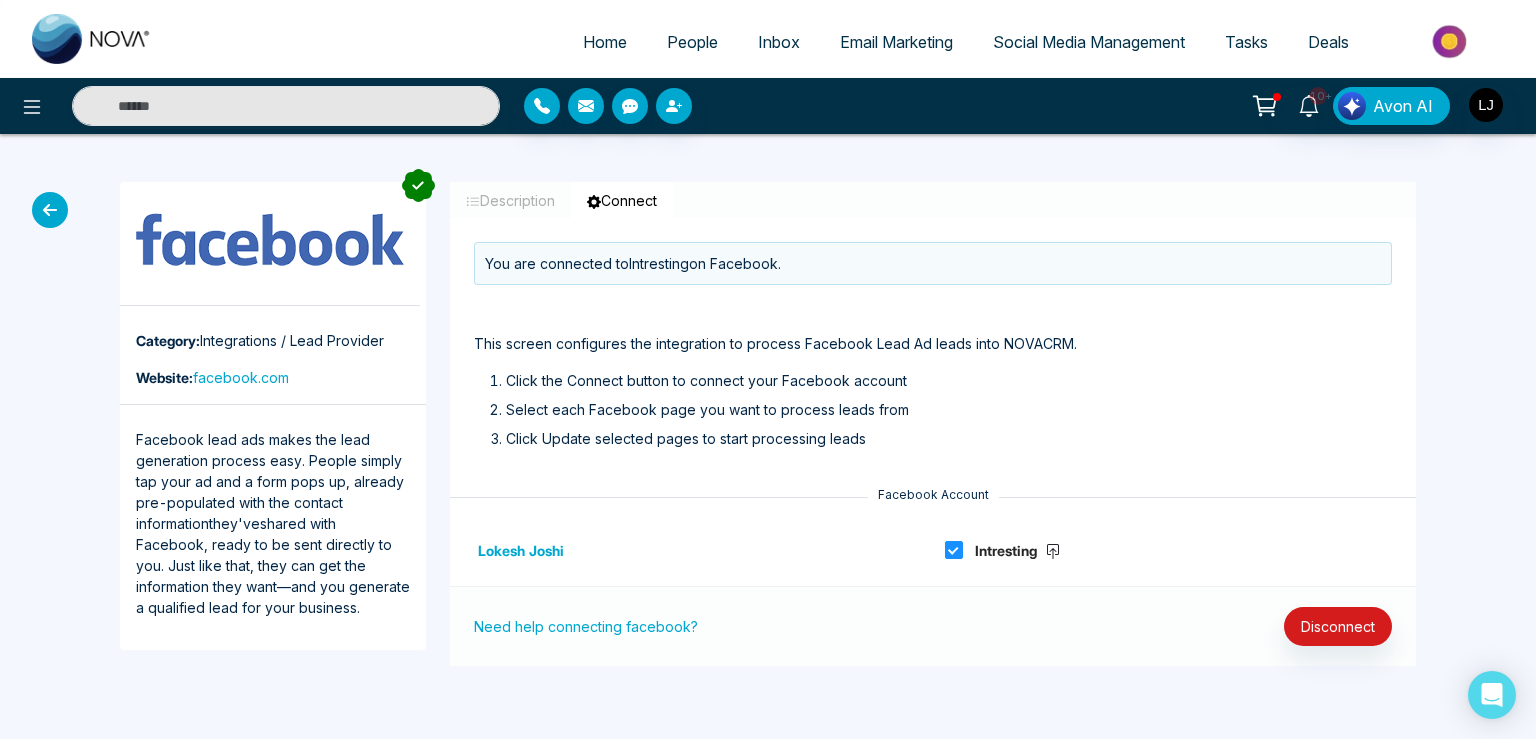 click on "Description" at bounding box center [510, 200] 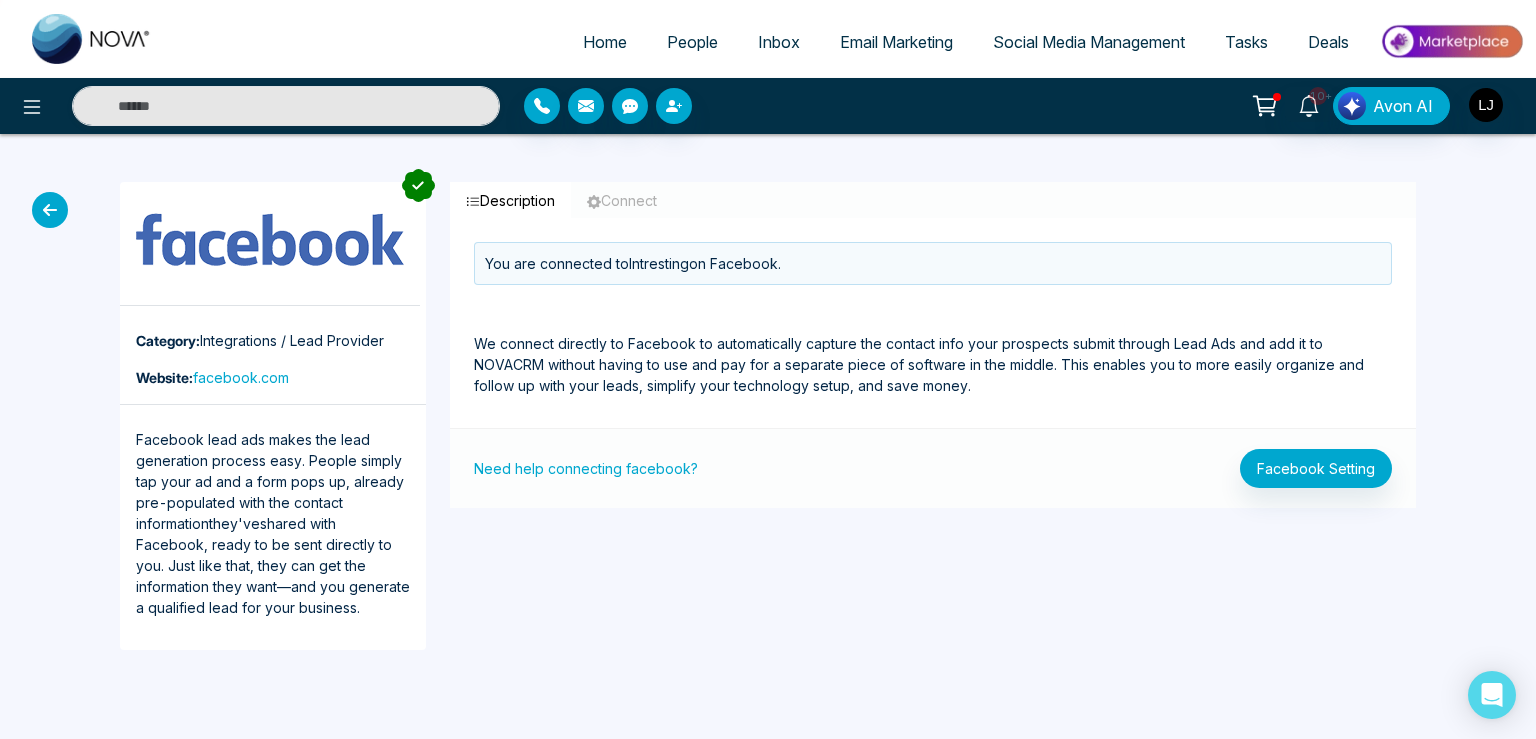 click on "Connect" at bounding box center [622, 200] 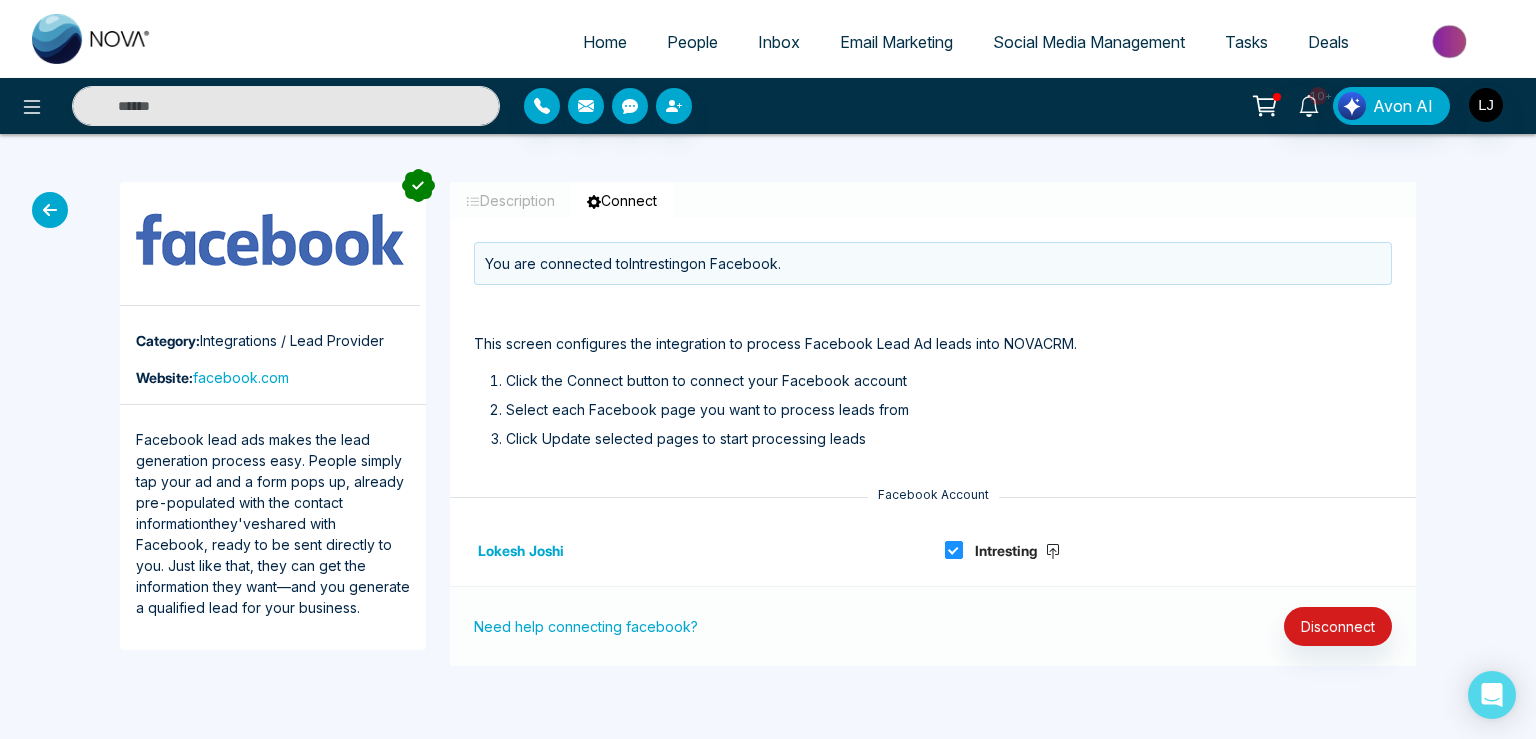 click on "Description" at bounding box center [510, 200] 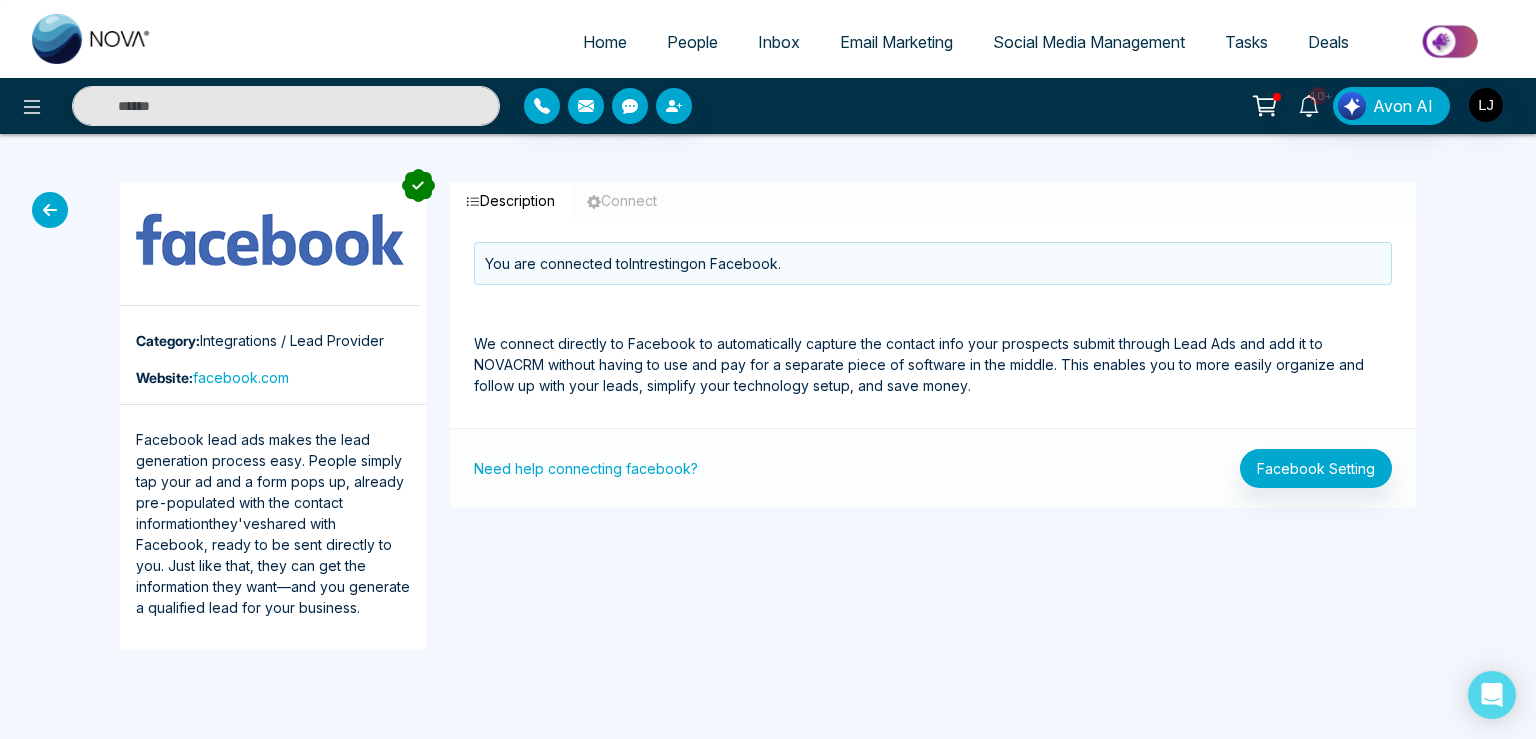 click on "Connect" at bounding box center [622, 200] 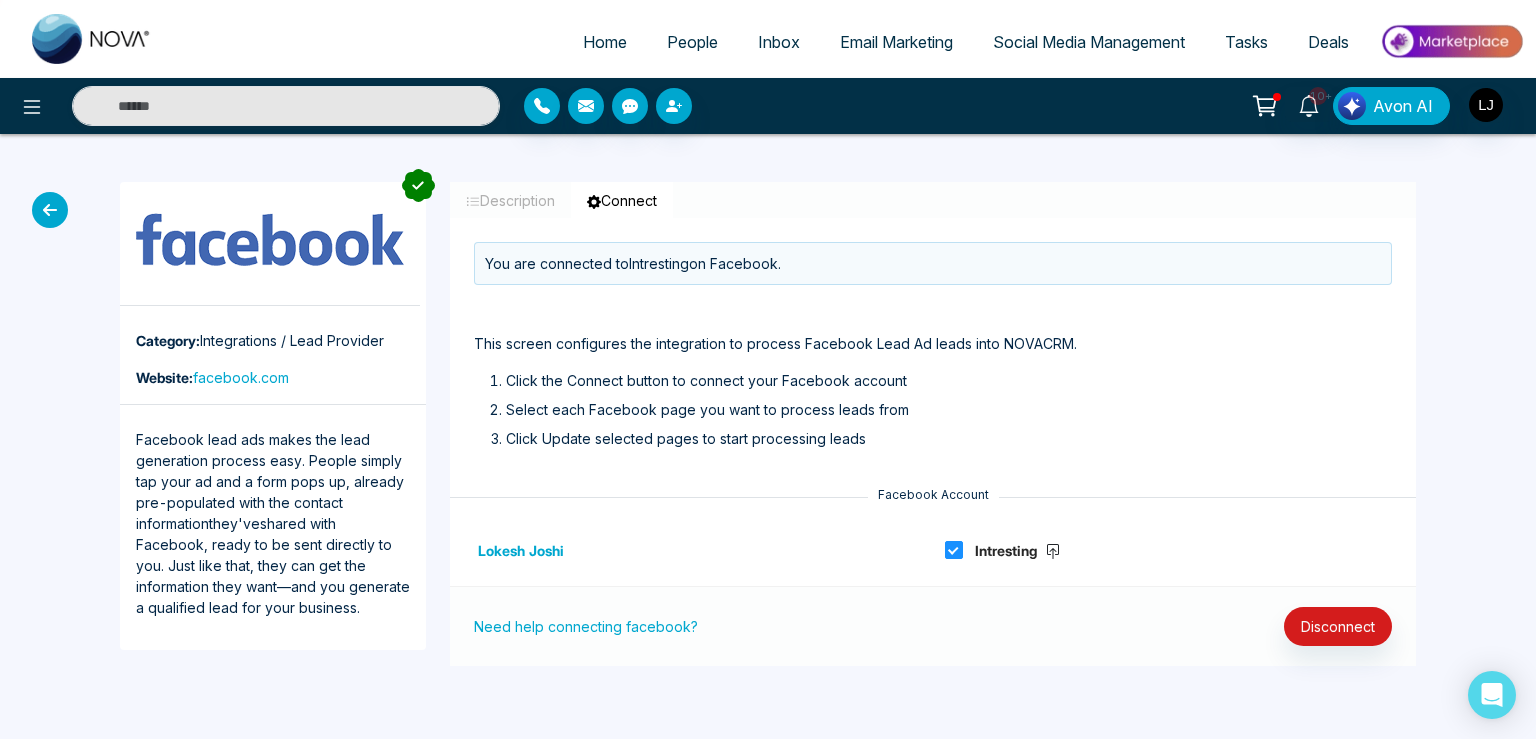 click on "Description" at bounding box center (510, 200) 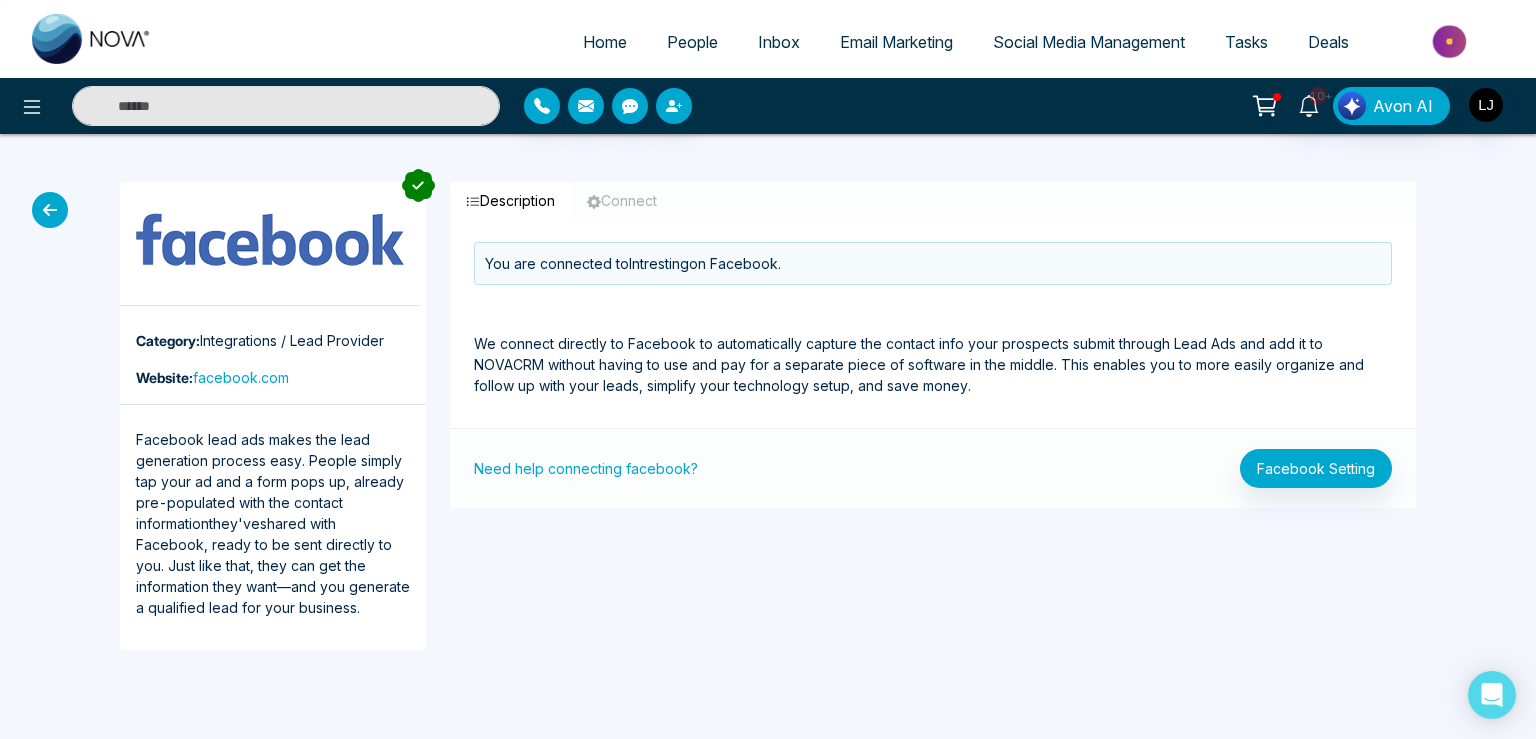 click on "Connect" at bounding box center [622, 200] 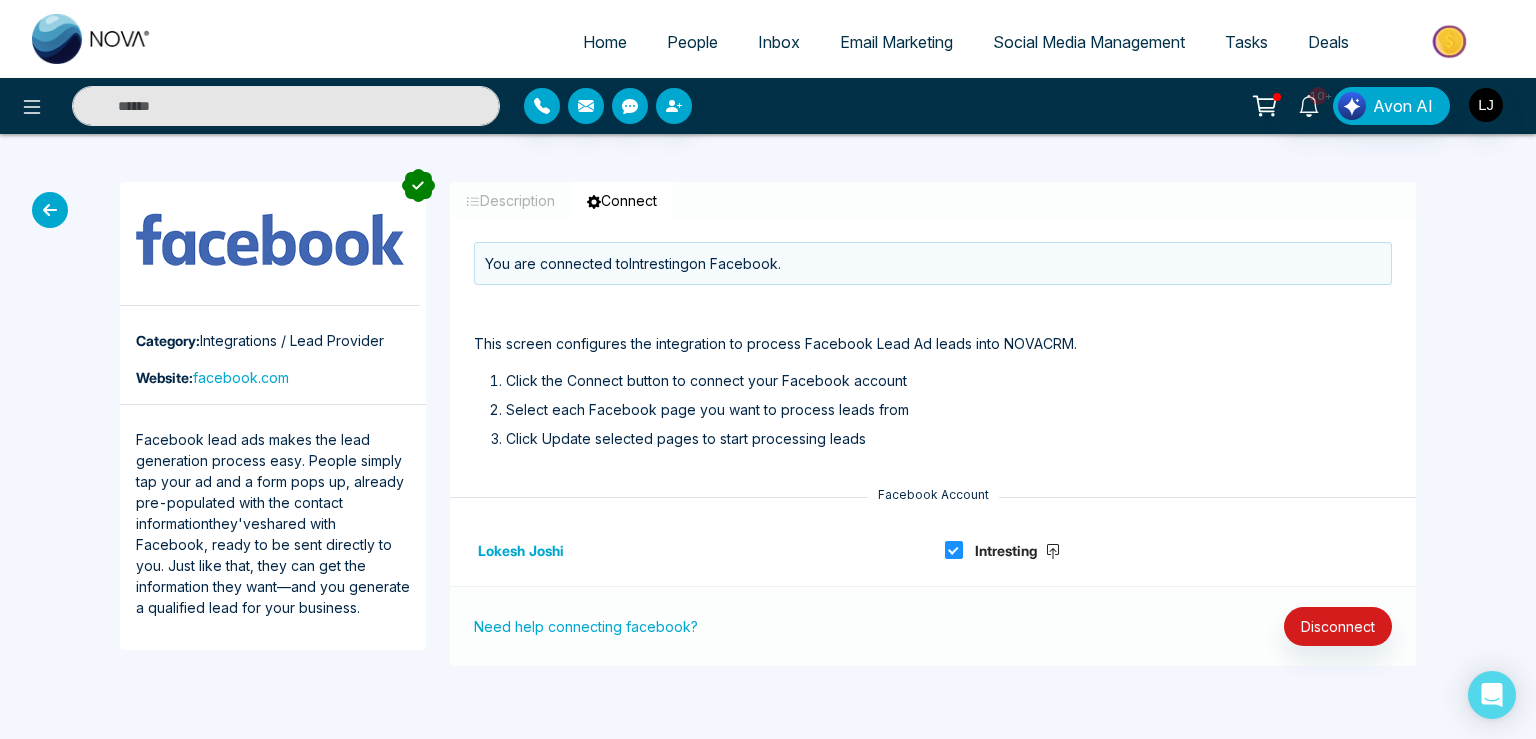 click on "Description" at bounding box center (510, 200) 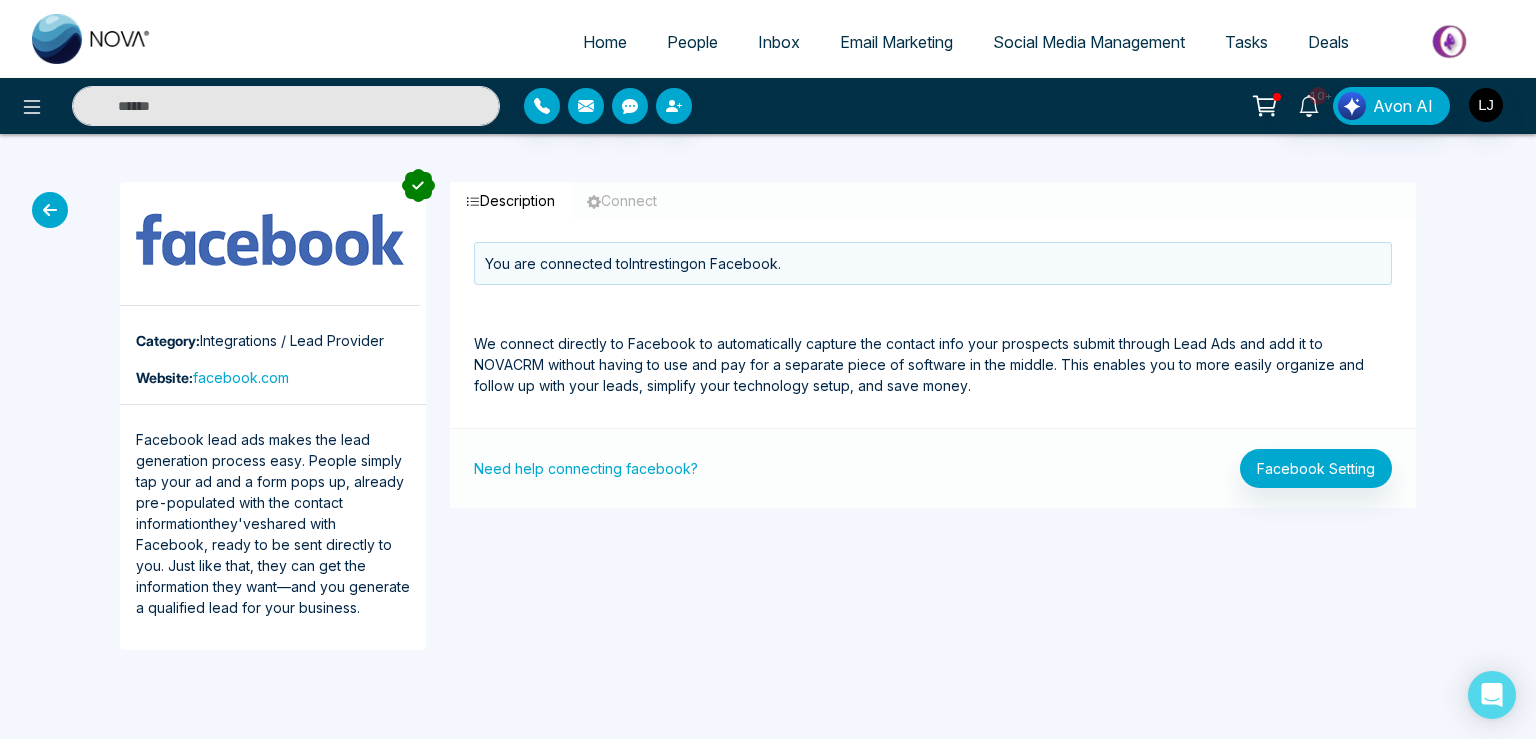 click on "Connect" at bounding box center [622, 200] 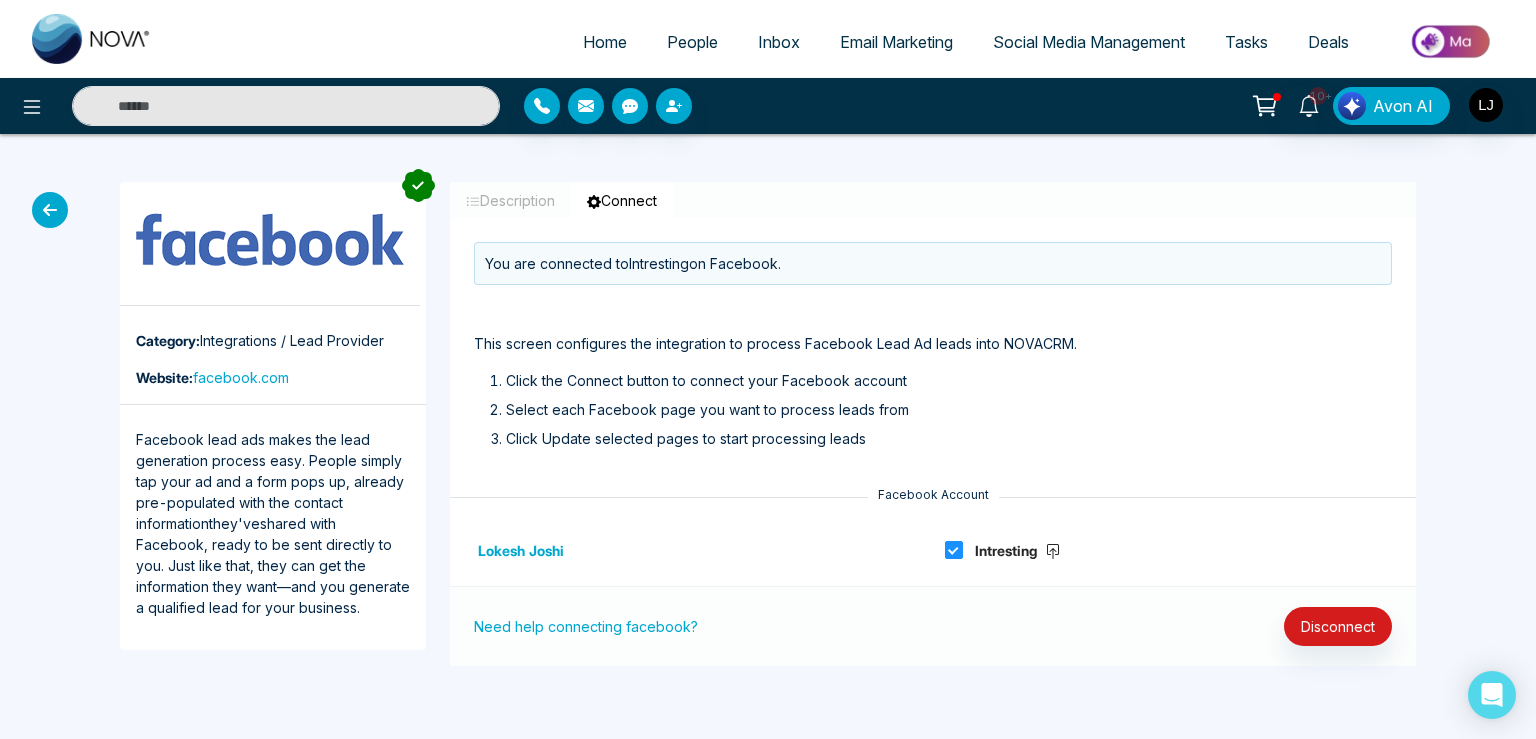 click on "Description" at bounding box center [510, 200] 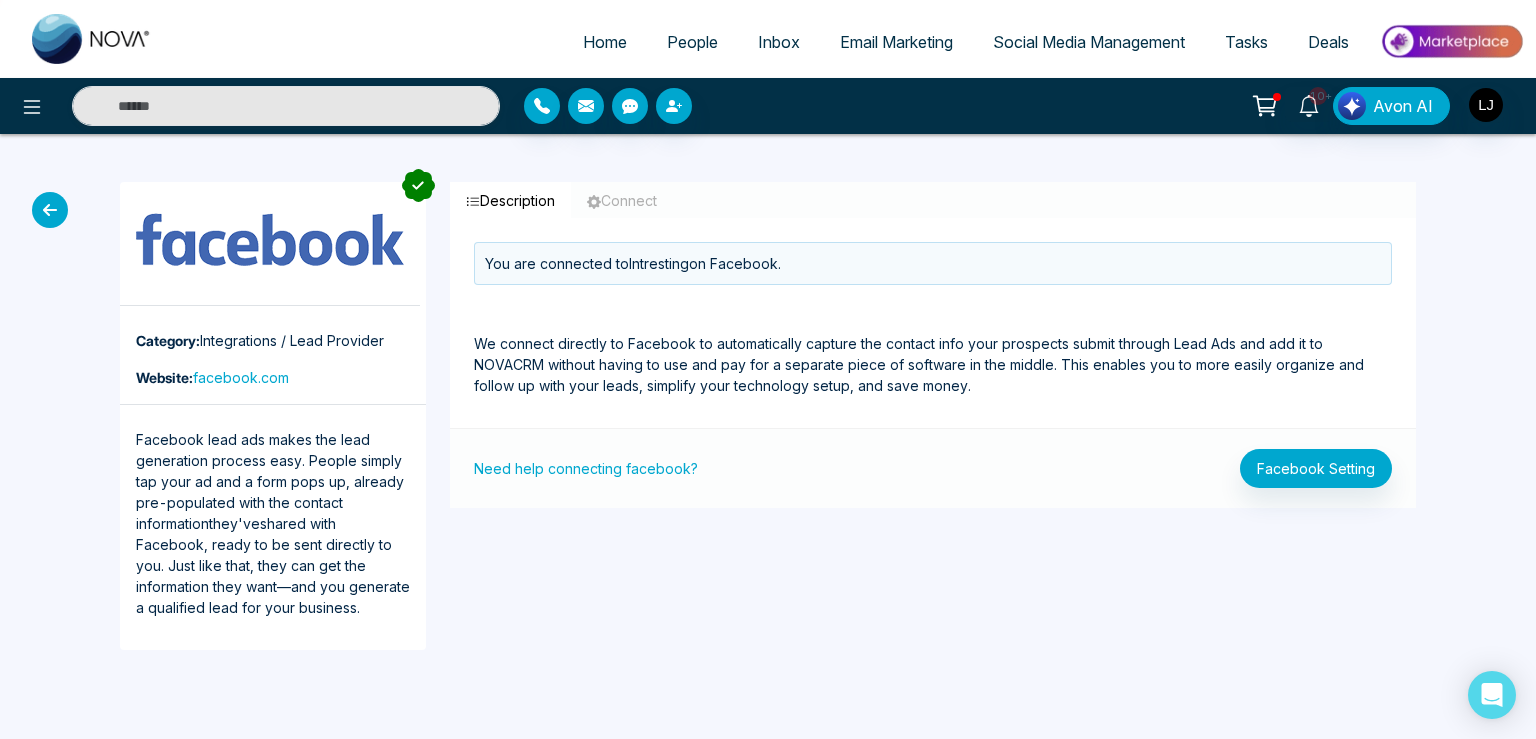 click on "Connect" at bounding box center [622, 200] 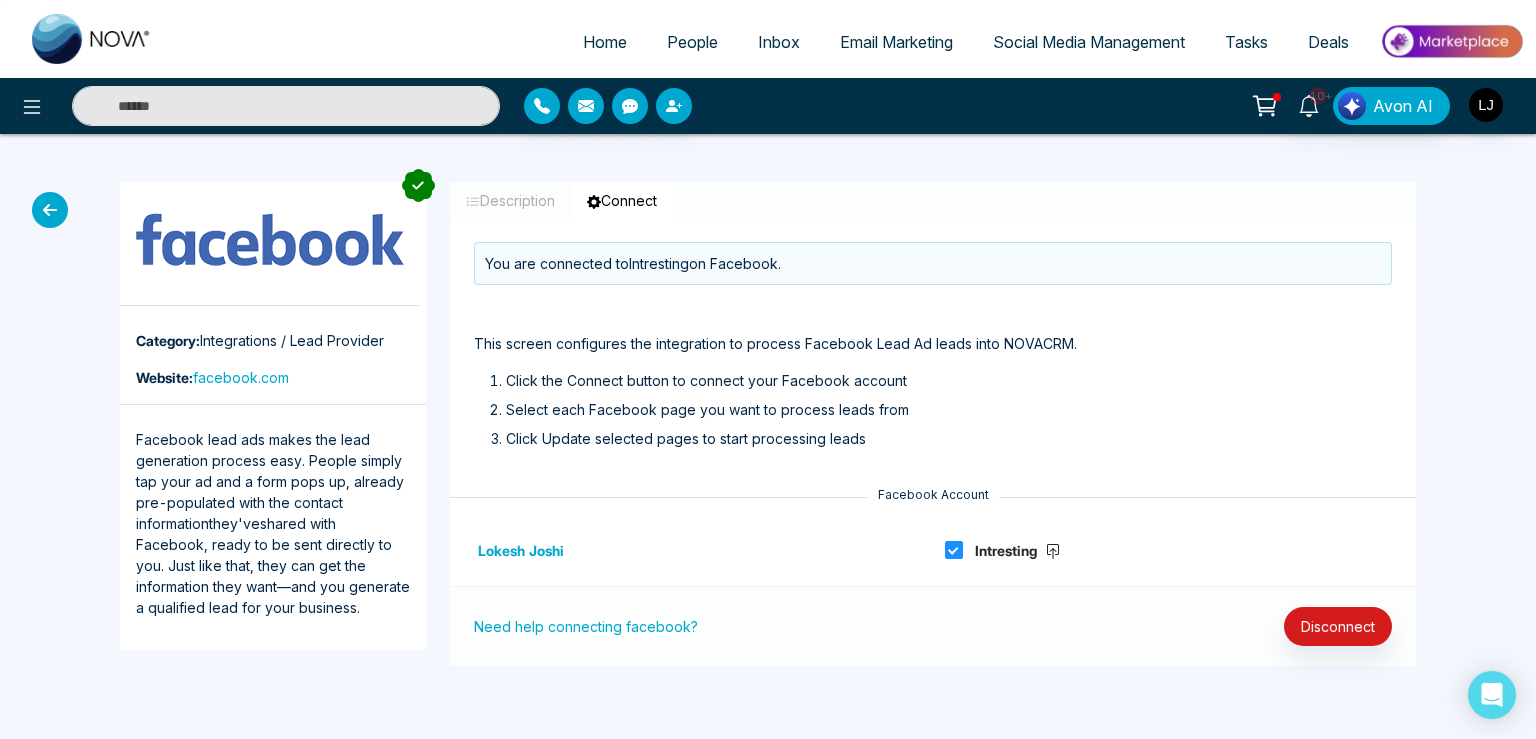 click on "Description" at bounding box center (510, 200) 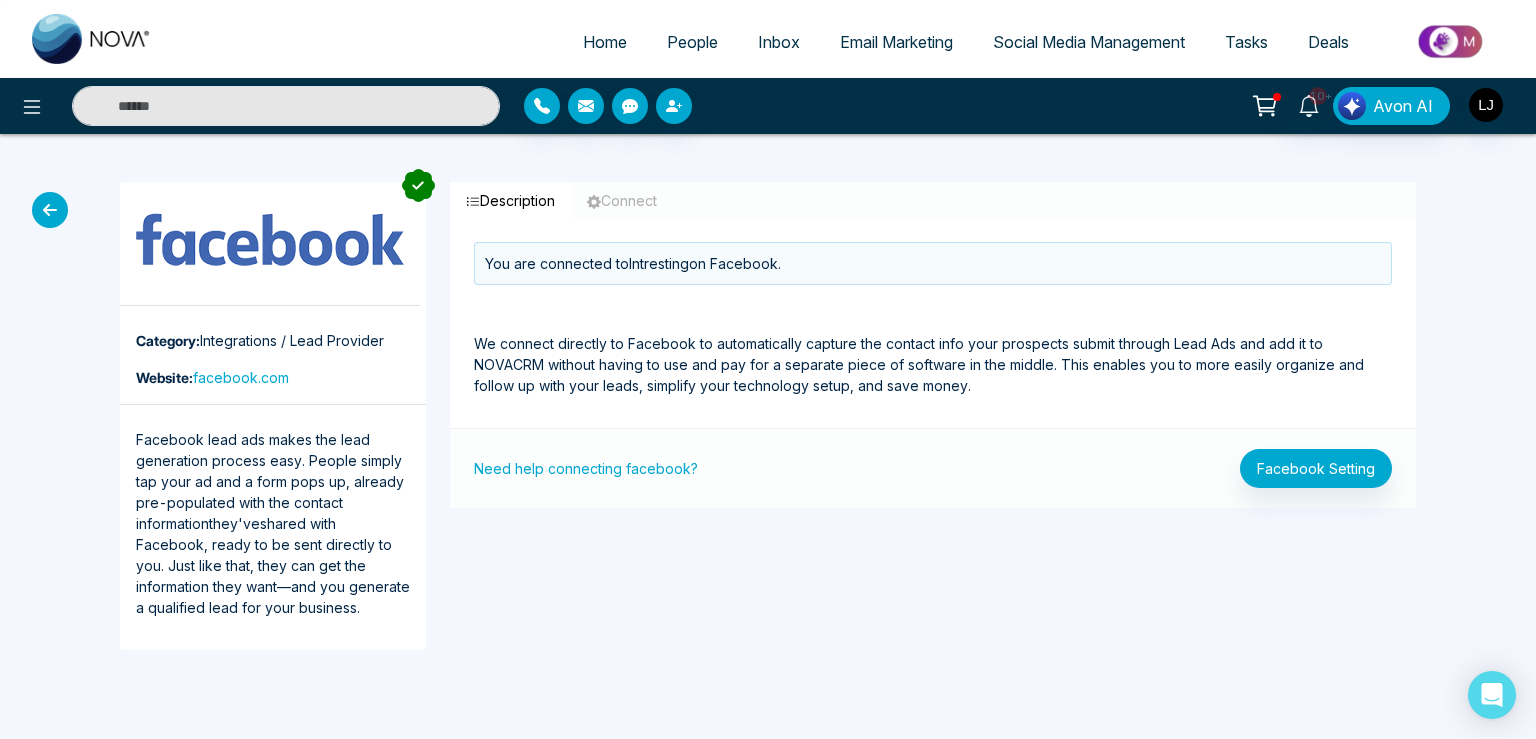 click on "Connect" at bounding box center [622, 200] 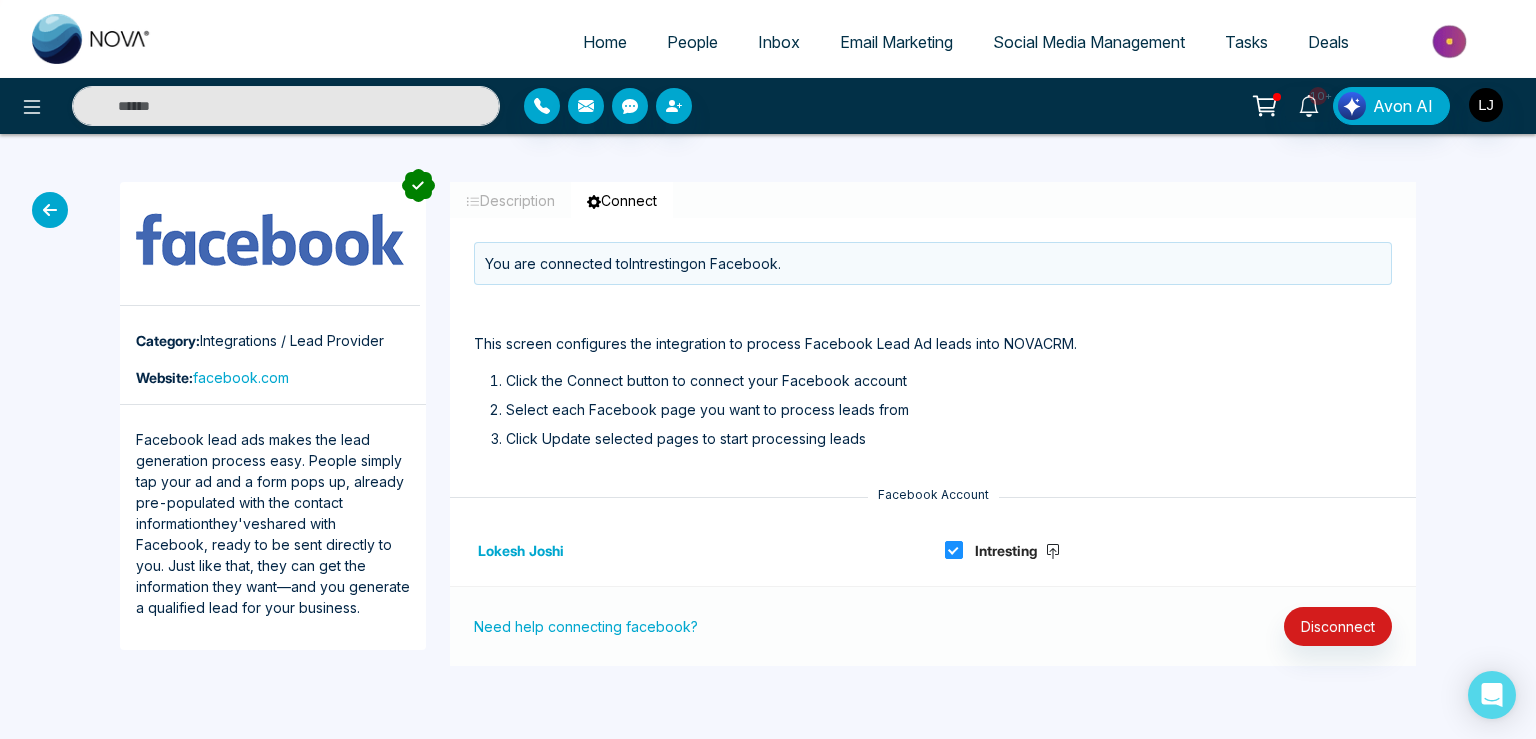 click on "Description" at bounding box center [510, 200] 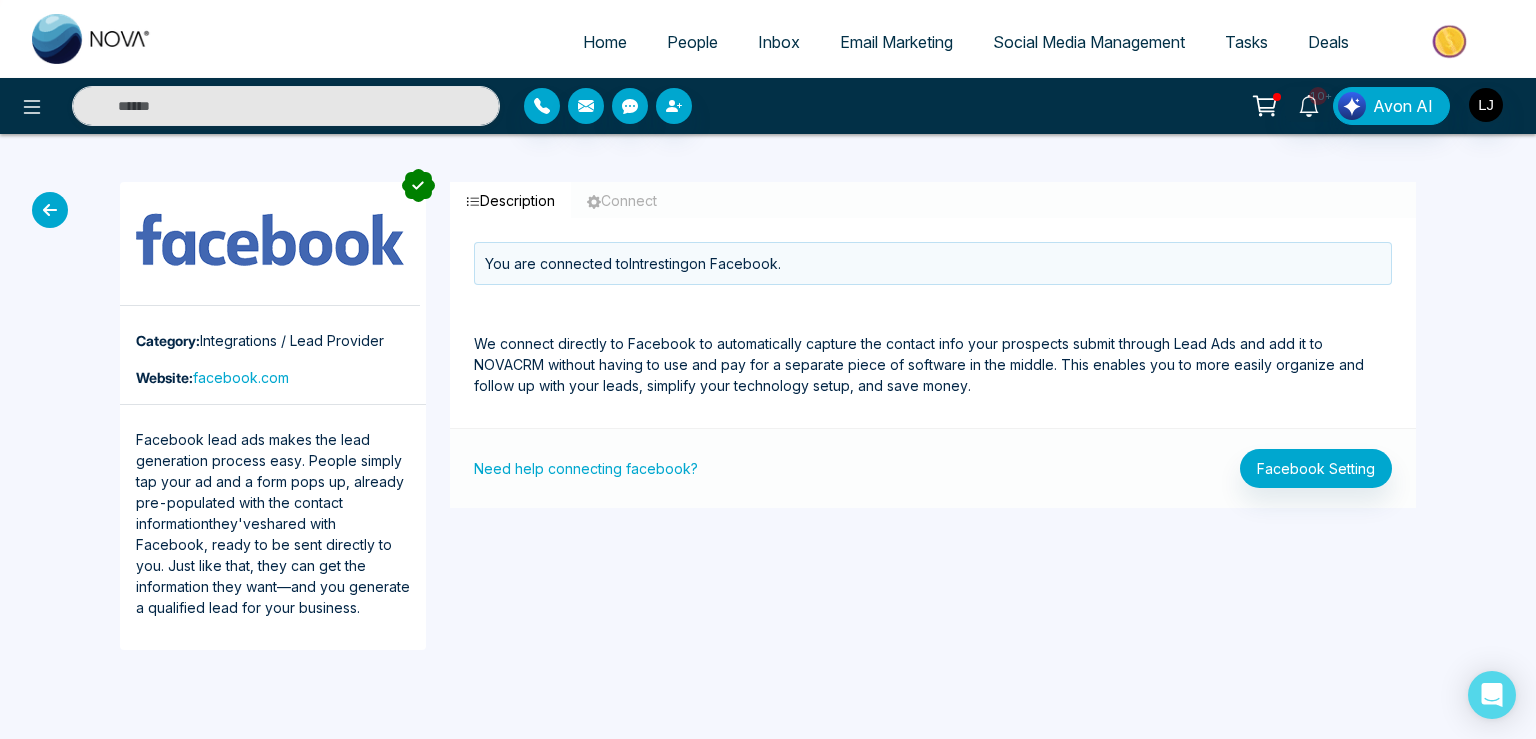 drag, startPoint x: 673, startPoint y: 210, endPoint x: 566, endPoint y: 197, distance: 107.78683 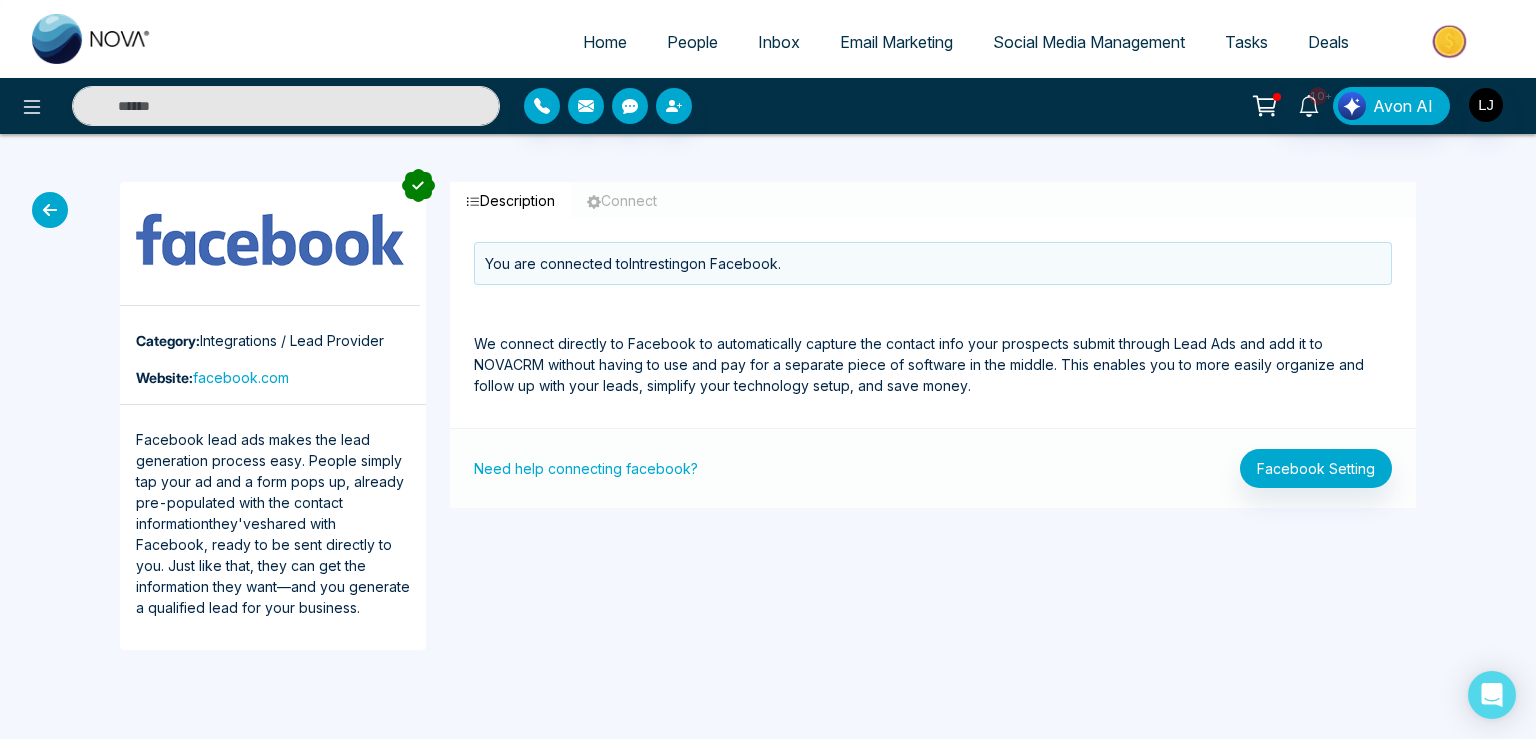 click on "Connect" at bounding box center (622, 200) 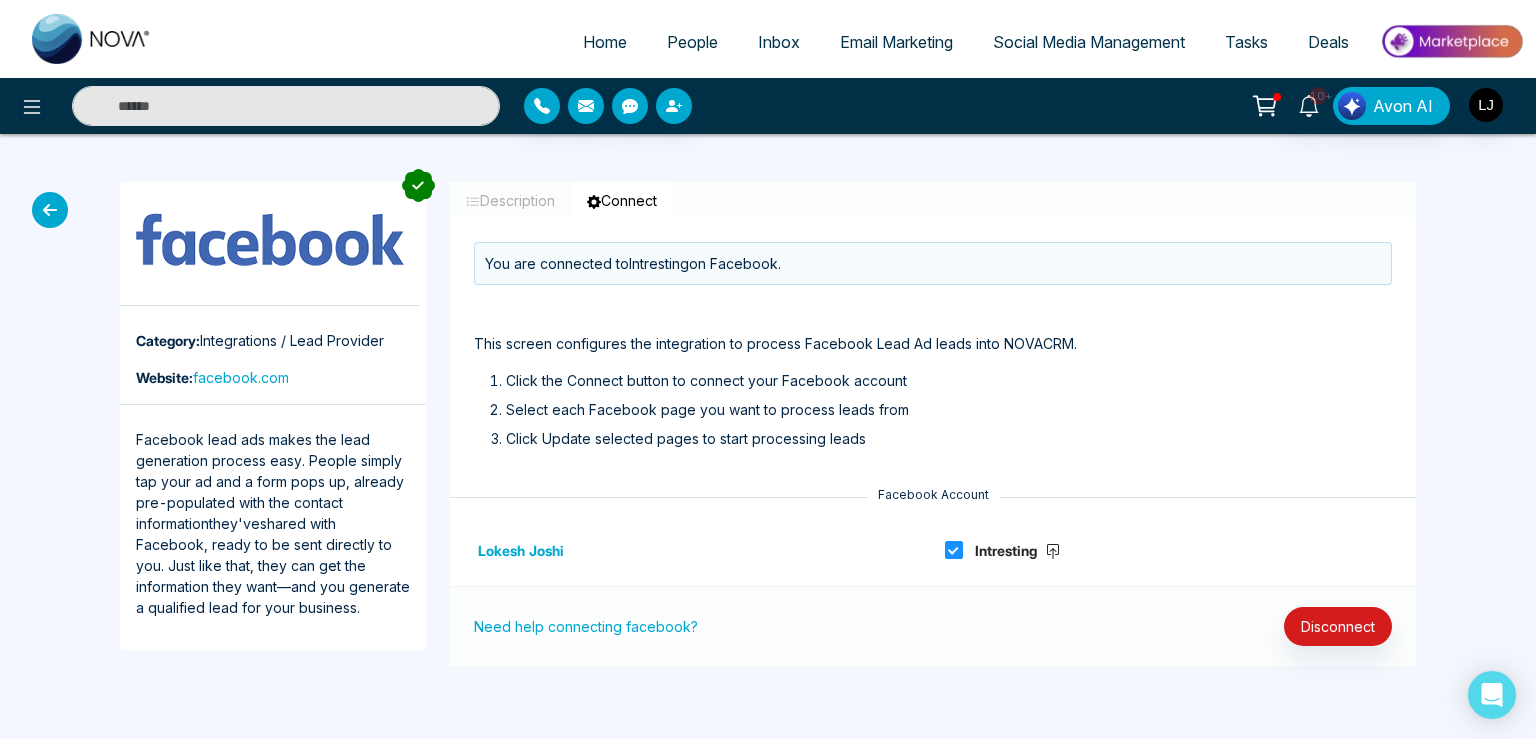 click on "Description" at bounding box center (510, 200) 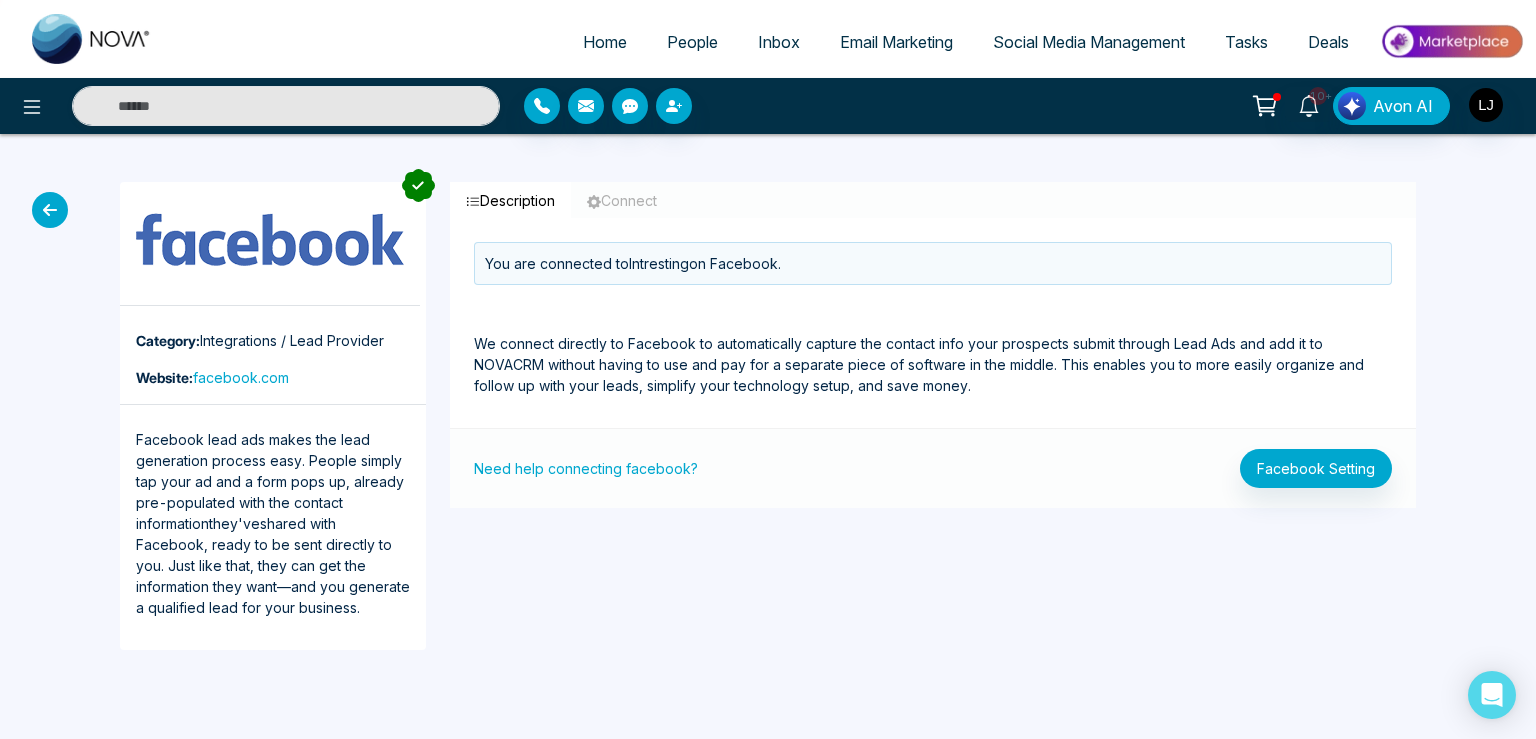 drag, startPoint x: 606, startPoint y: 193, endPoint x: 527, endPoint y: 202, distance: 79.51101 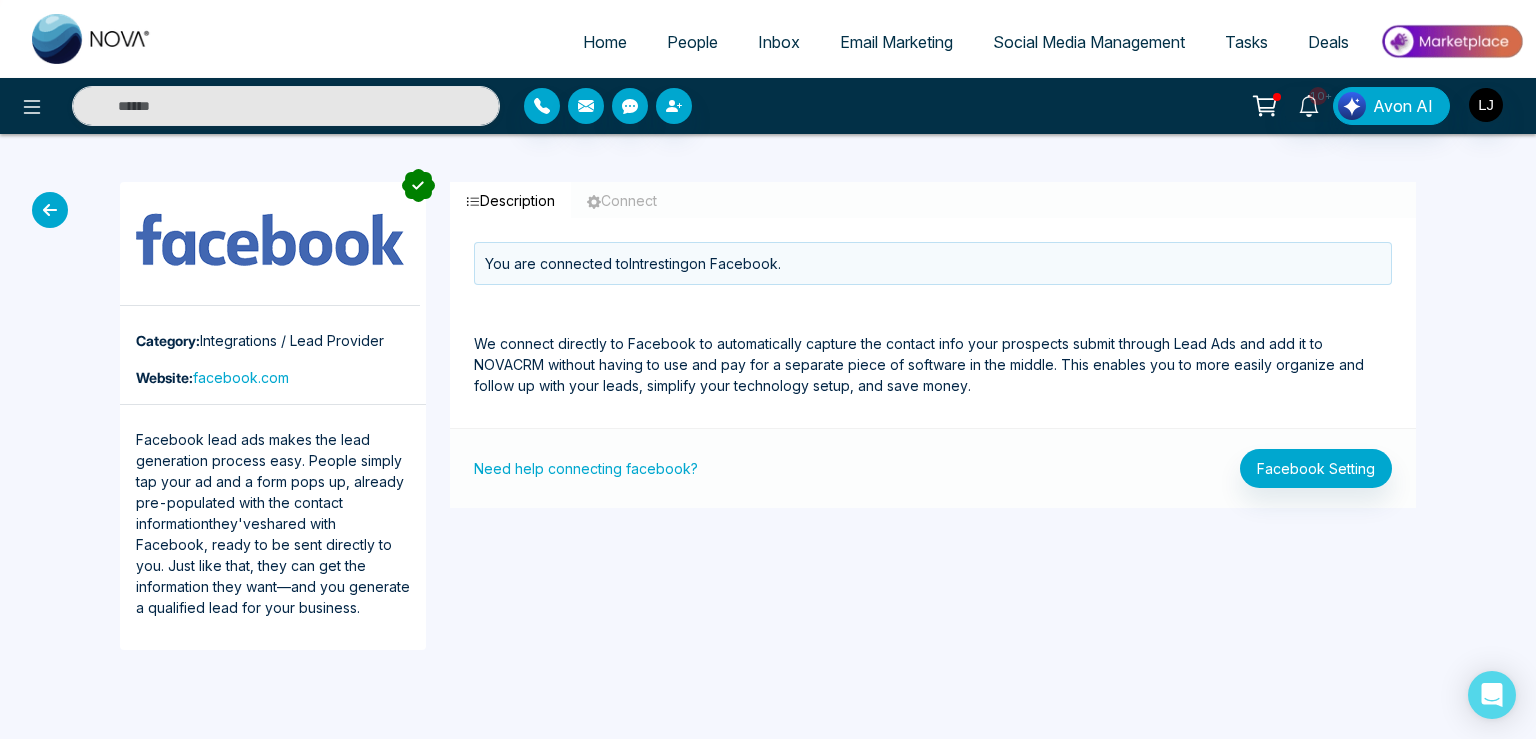 click on "Connect" at bounding box center [622, 200] 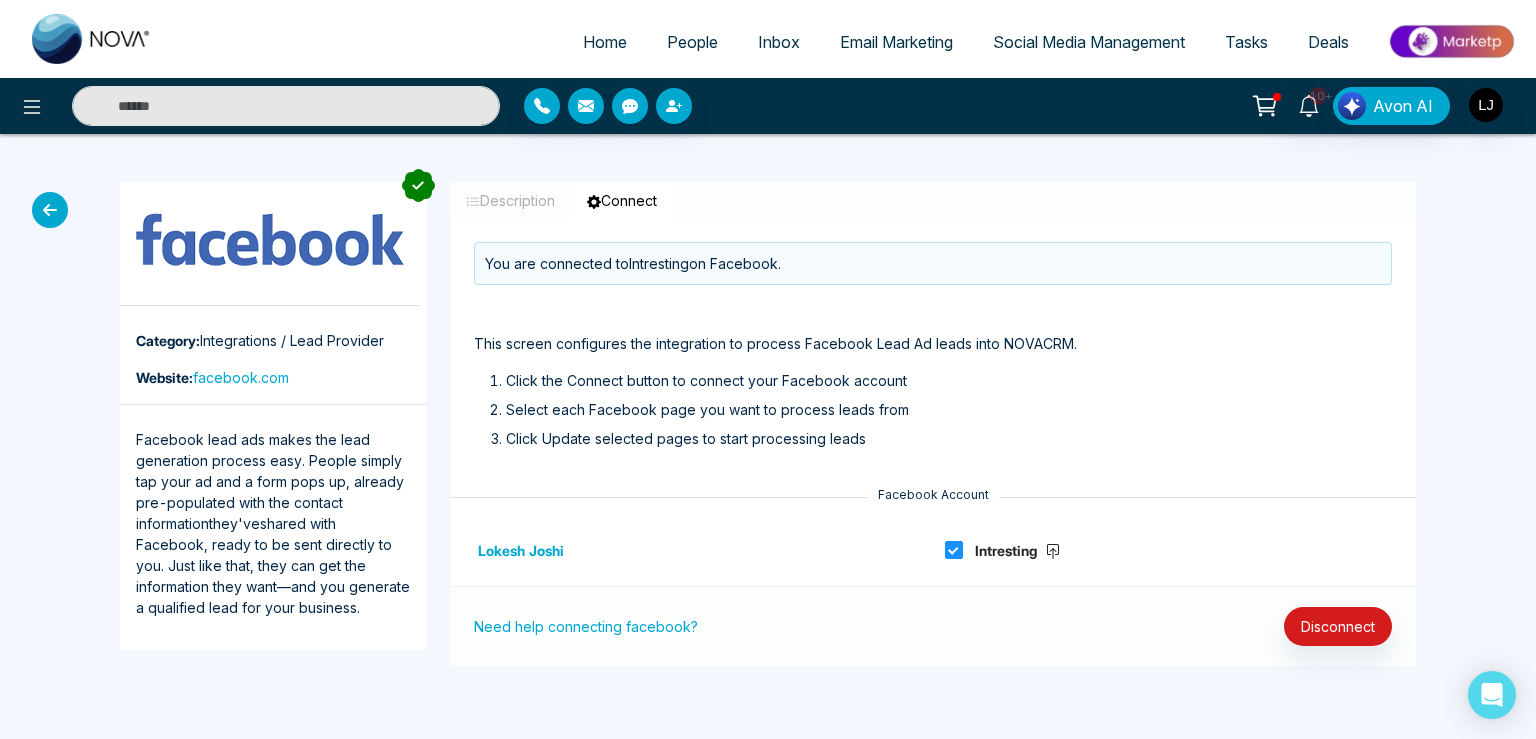 drag, startPoint x: 510, startPoint y: 203, endPoint x: 599, endPoint y: 206, distance: 89.050545 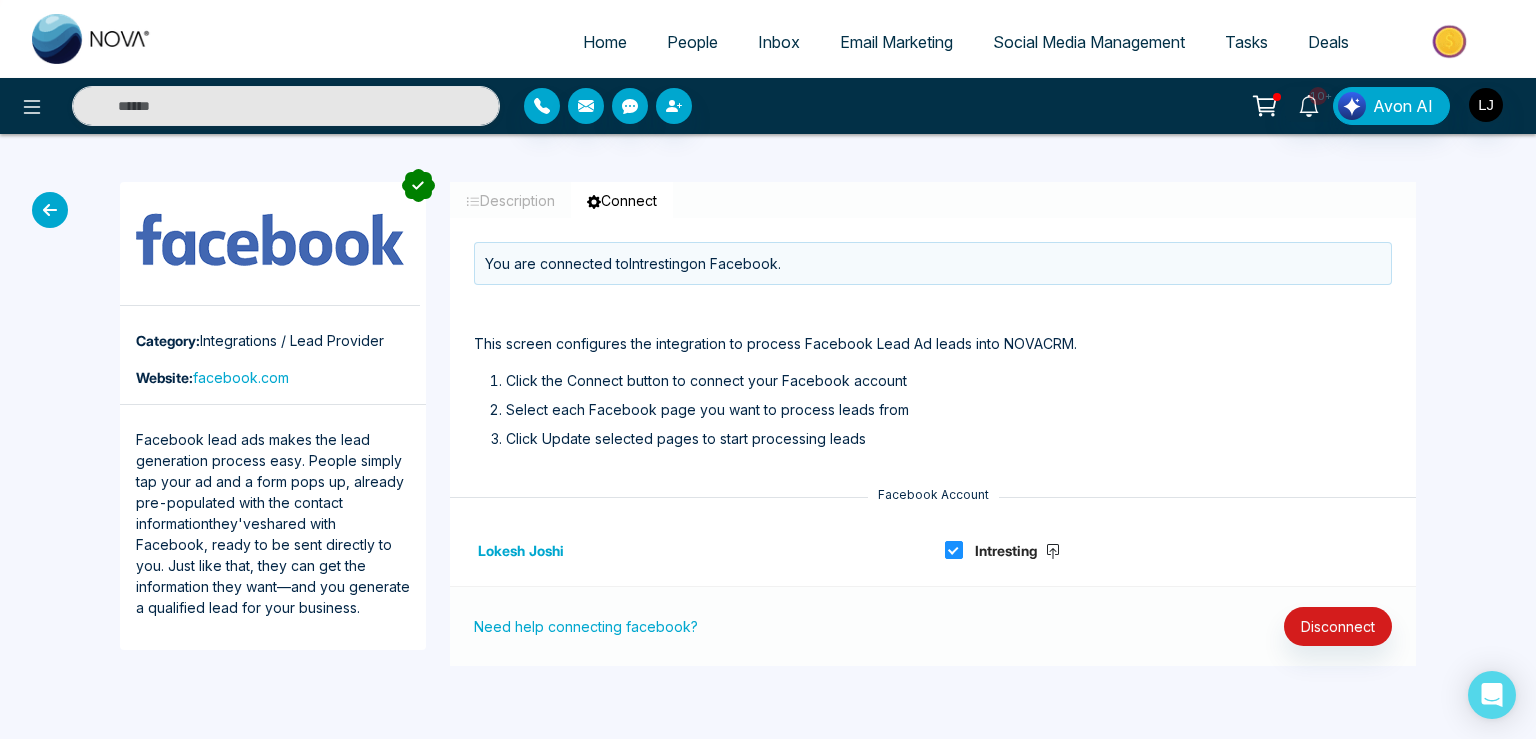 click on "Description" at bounding box center (510, 200) 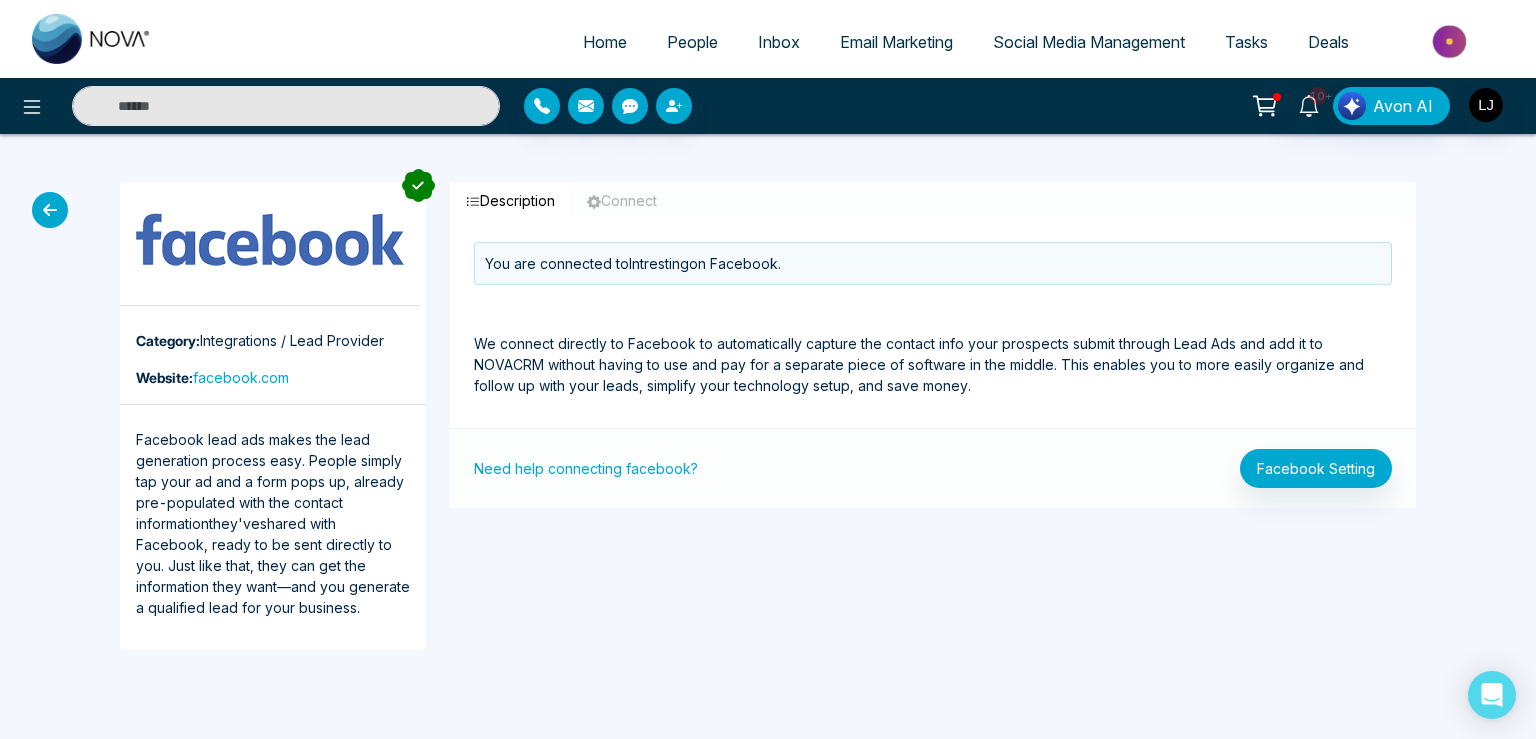click 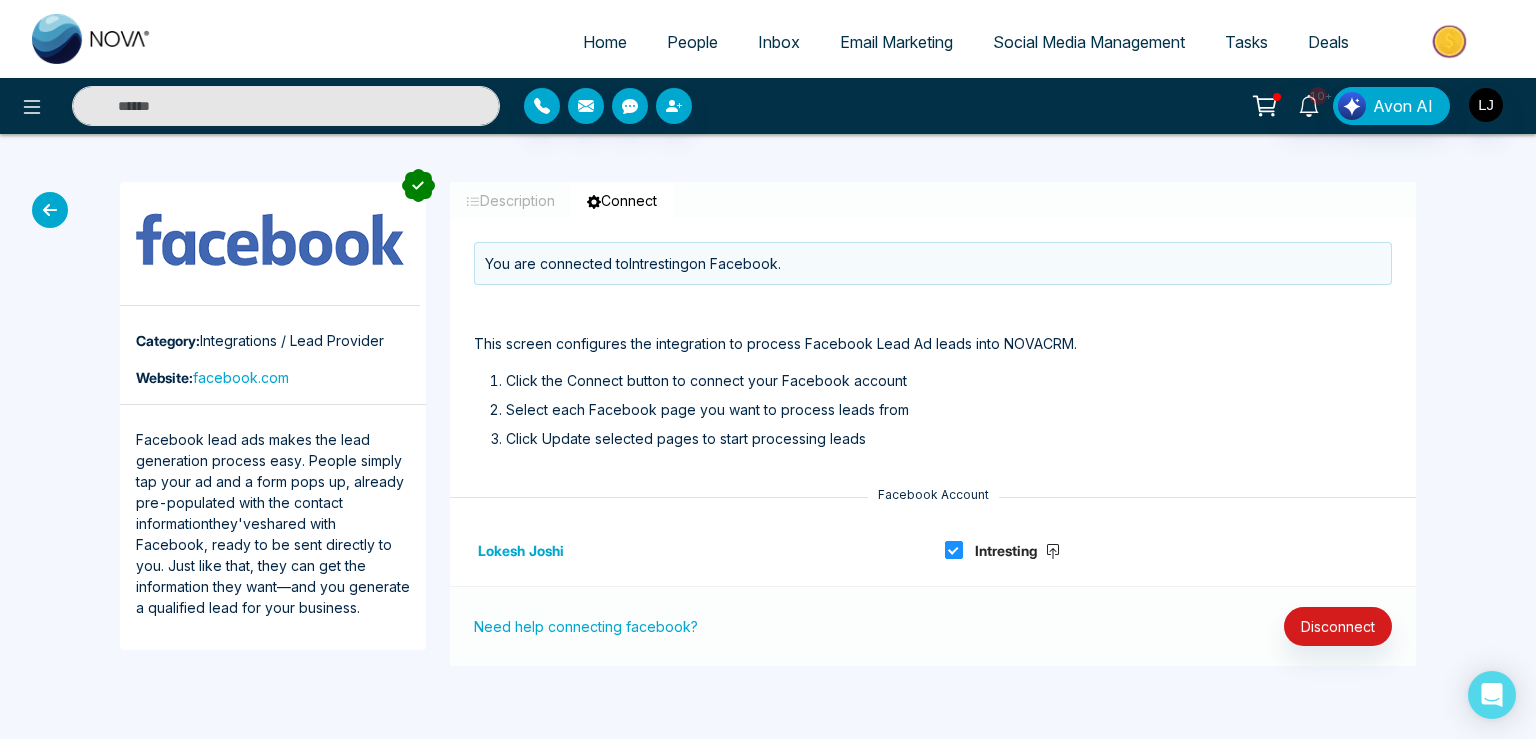 drag, startPoint x: 494, startPoint y: 200, endPoint x: 584, endPoint y: 200, distance: 90 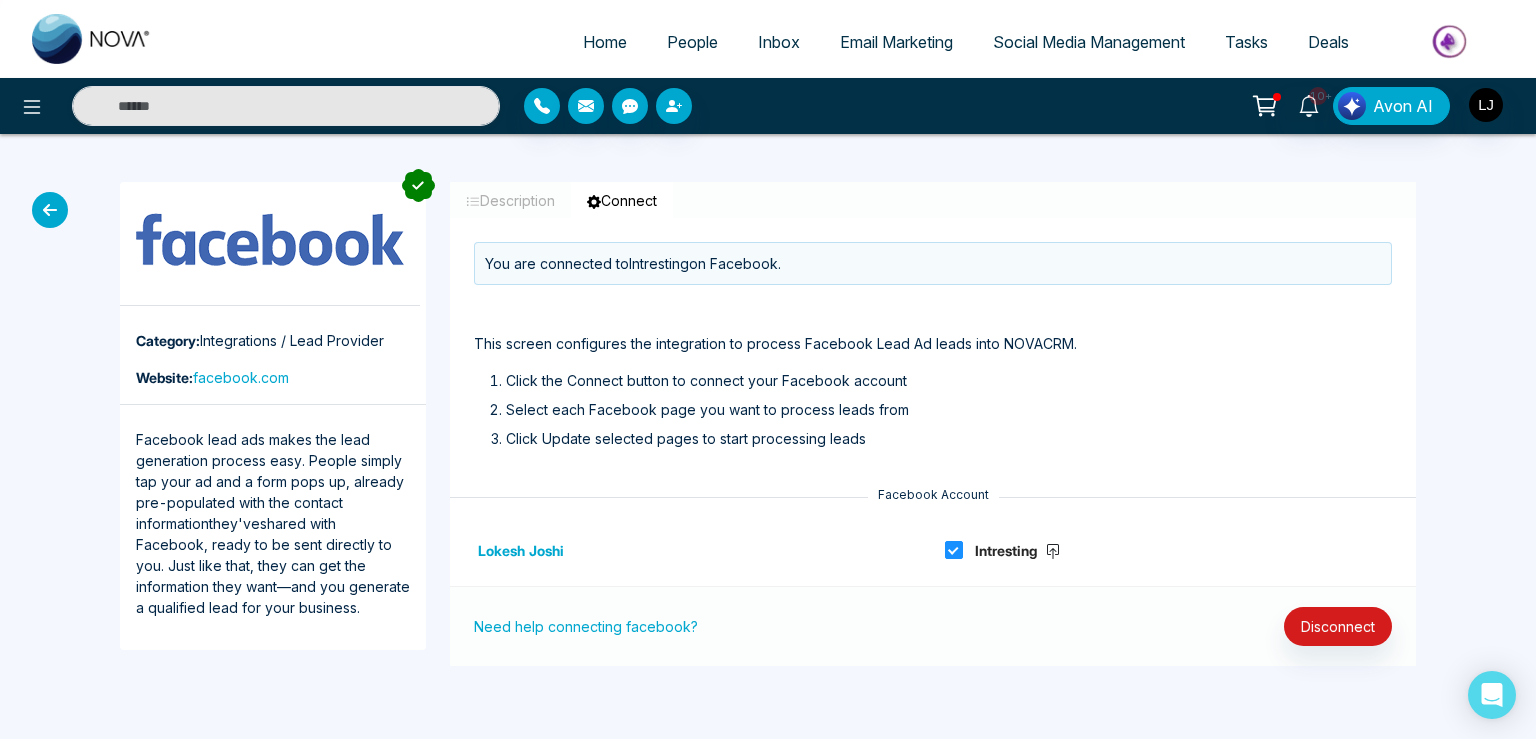 click on "Description" at bounding box center (510, 200) 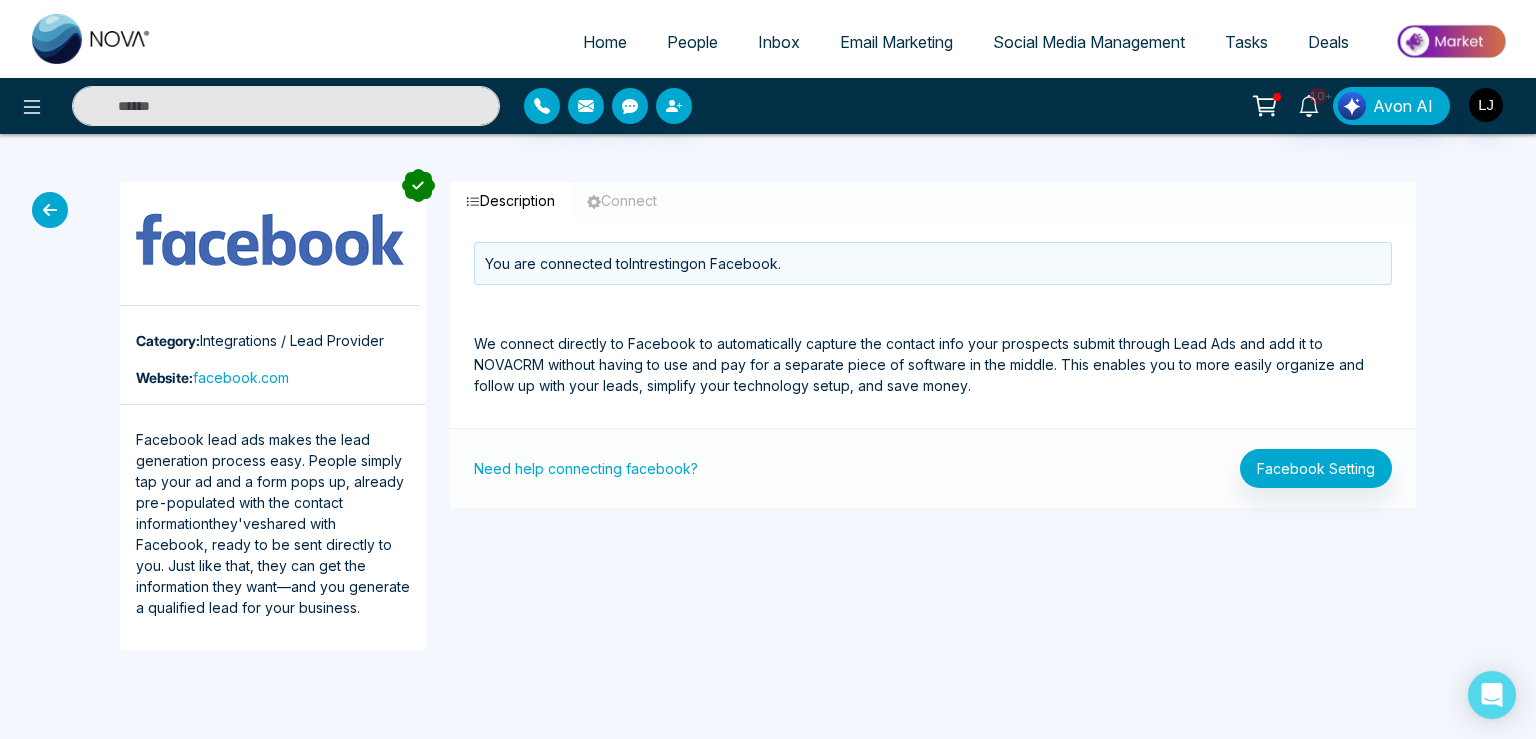 click on "Connect" at bounding box center (622, 200) 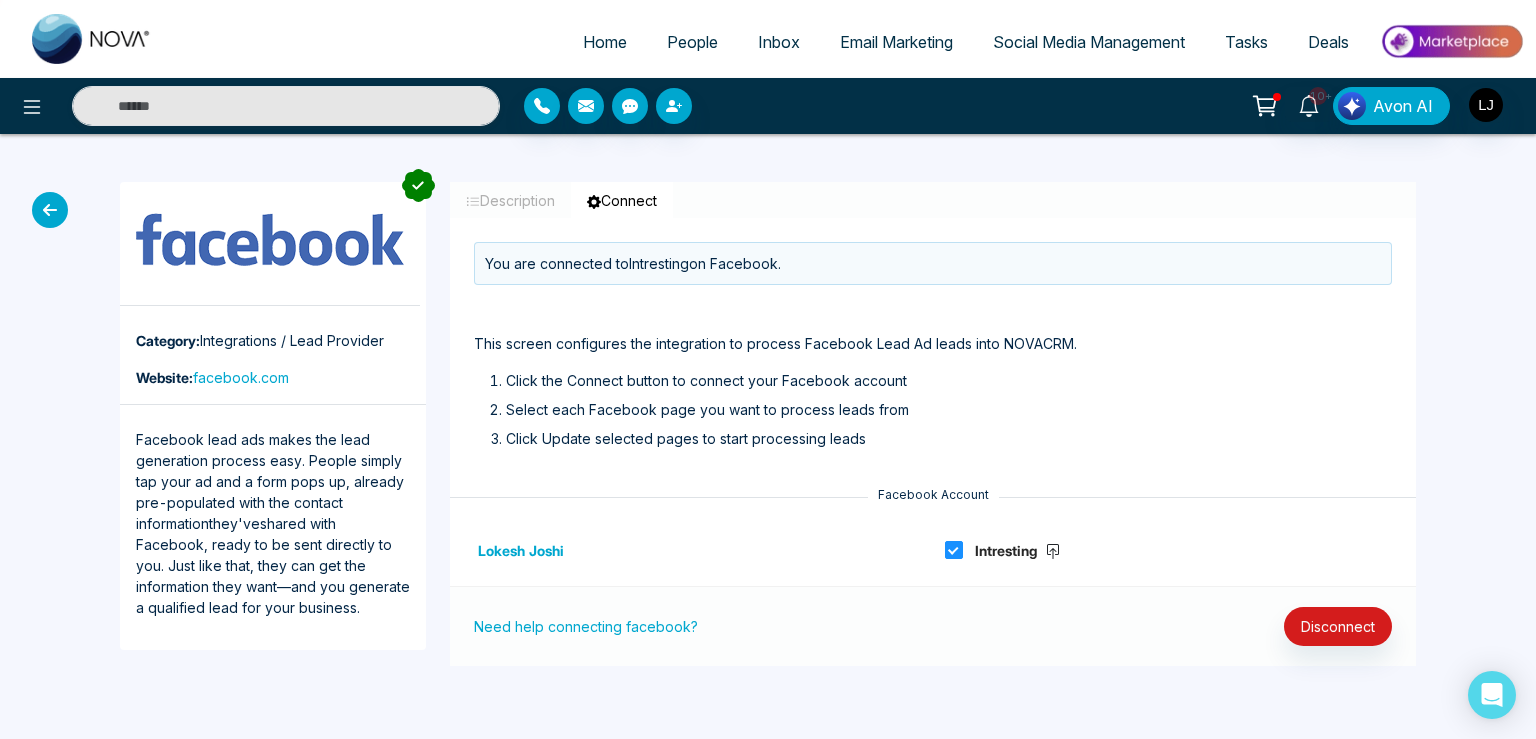 click on "Description" at bounding box center (510, 200) 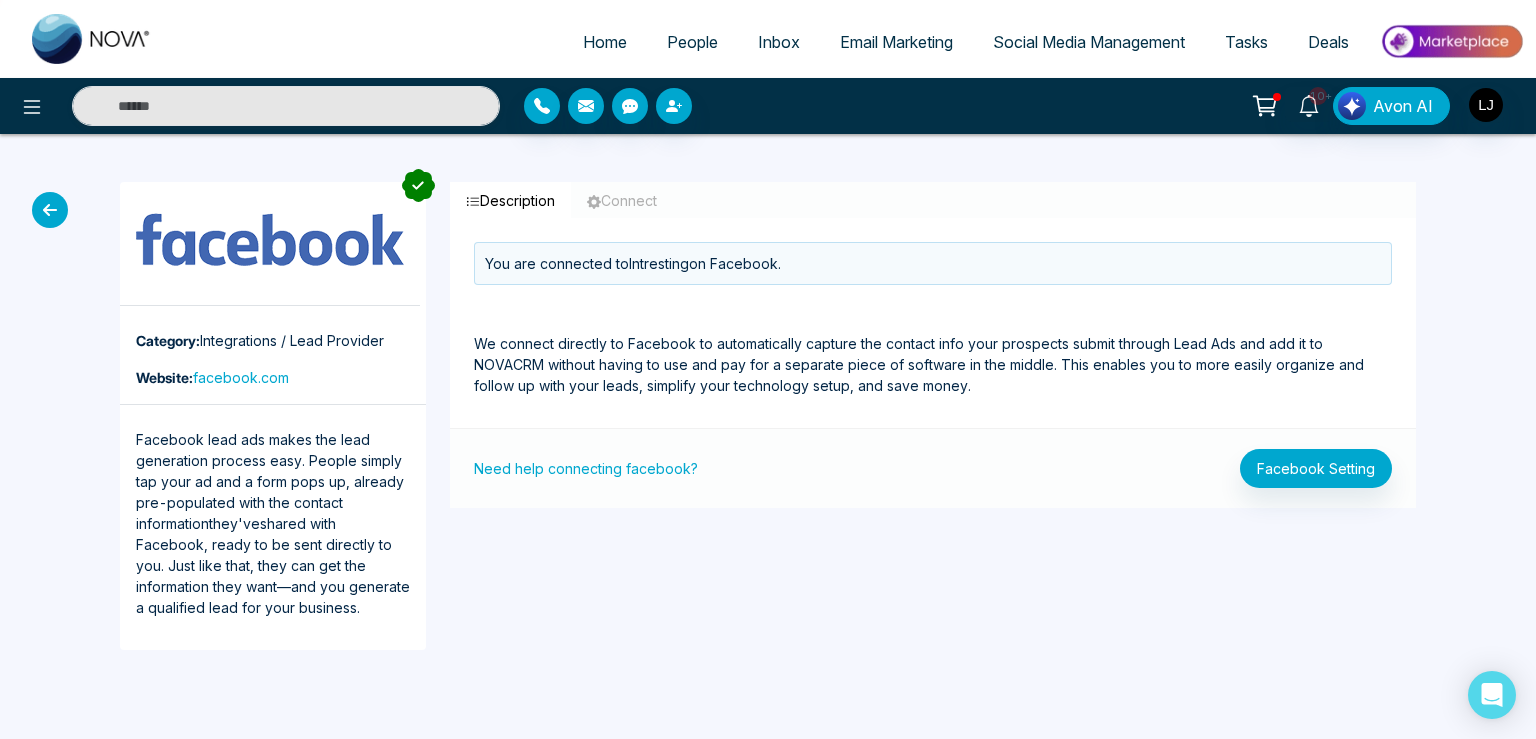 click on "Connect" at bounding box center (622, 200) 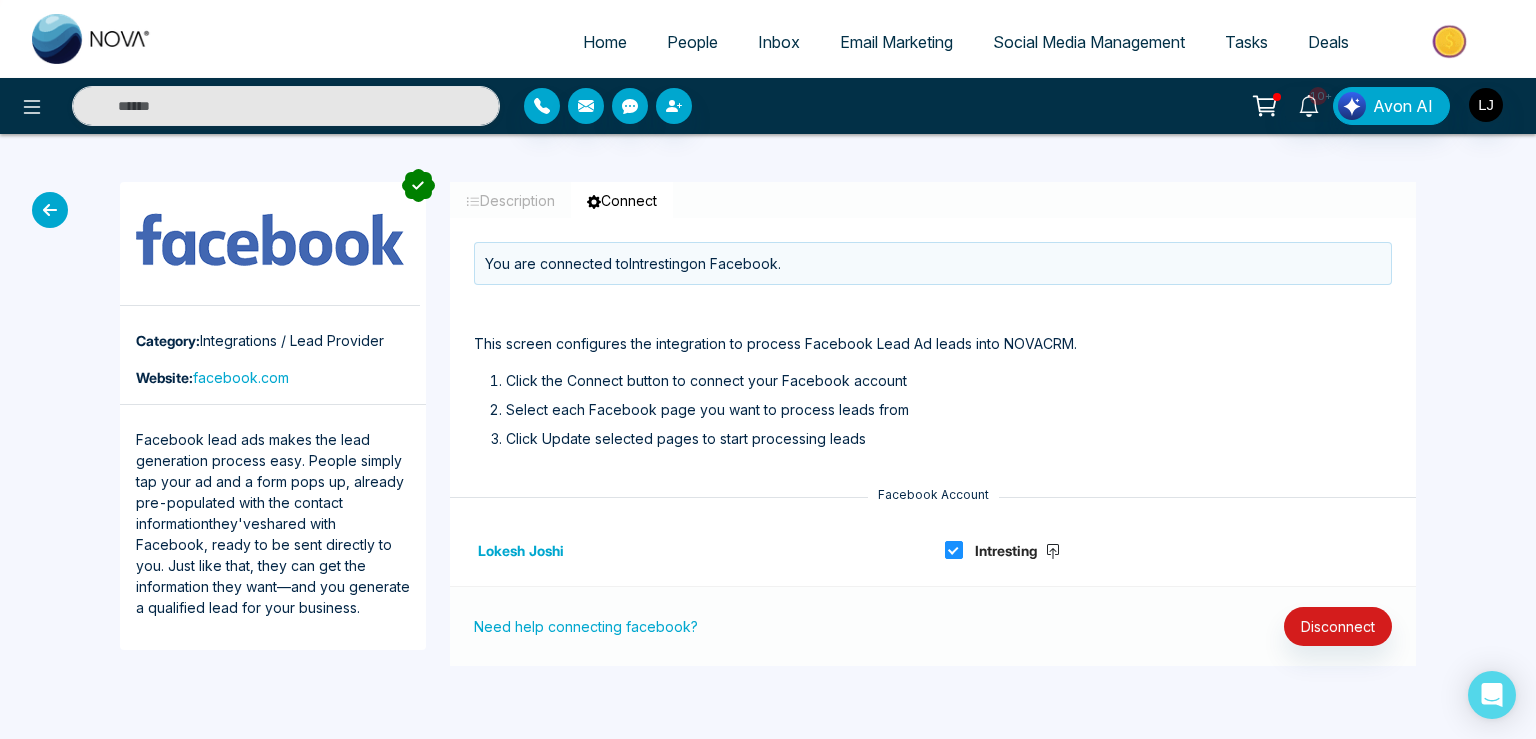 click on "Description" at bounding box center [510, 200] 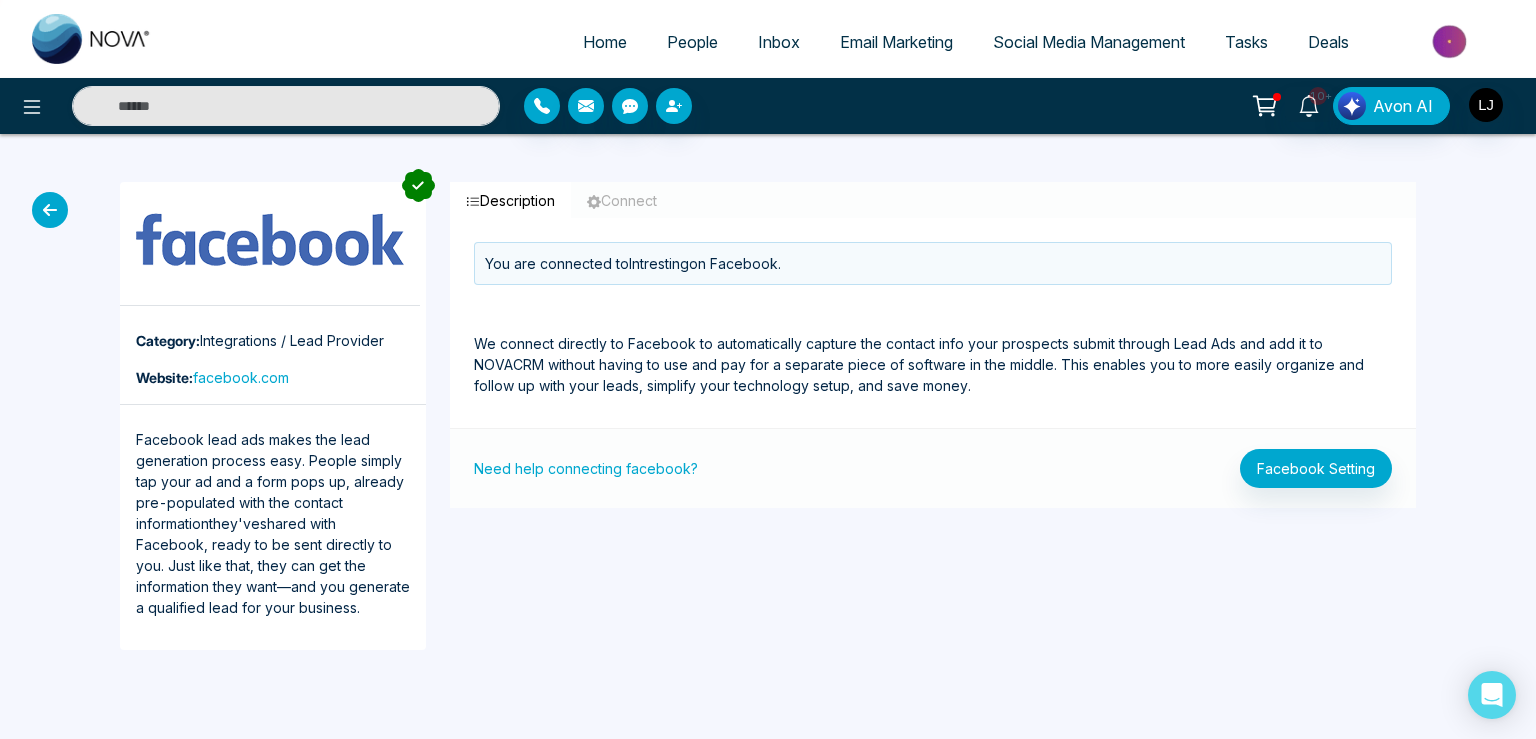 click on "Connect" at bounding box center (622, 200) 